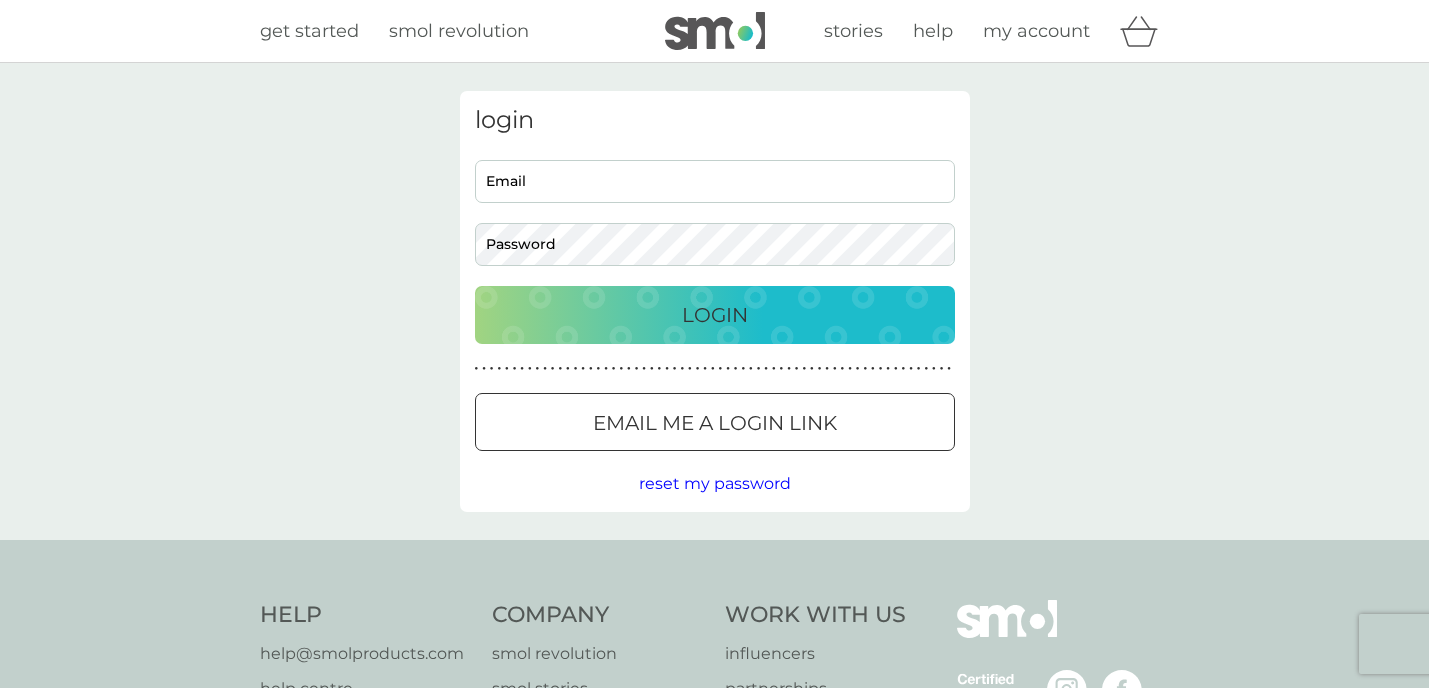 scroll, scrollTop: 0, scrollLeft: 0, axis: both 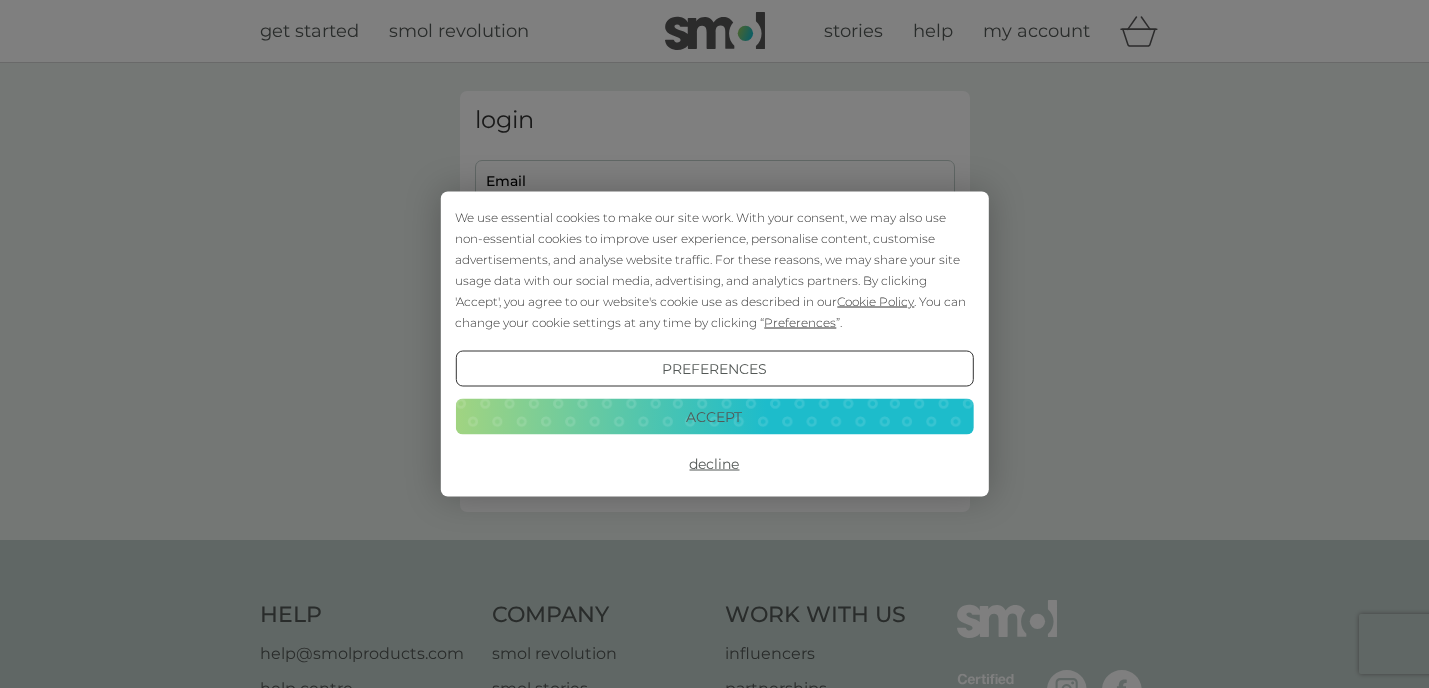 click on "Accept" at bounding box center (714, 416) 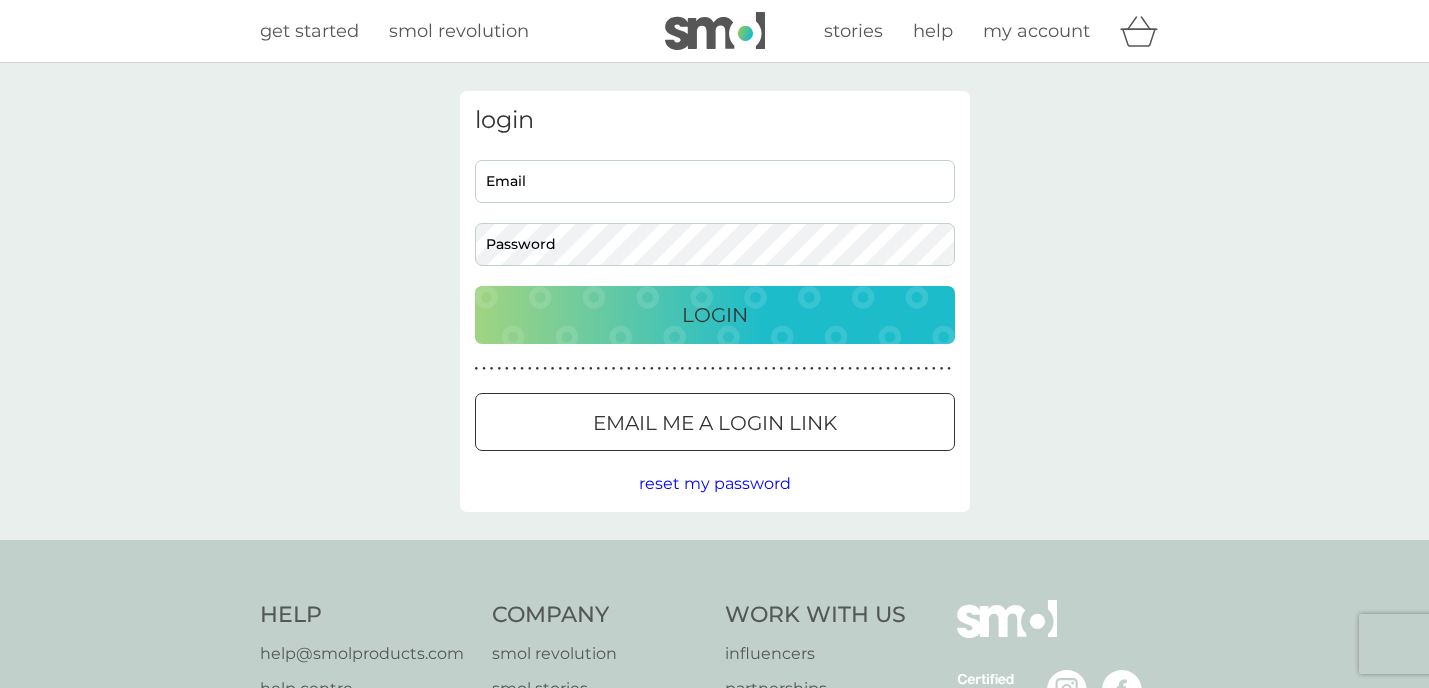 click on "Email" at bounding box center (715, 181) 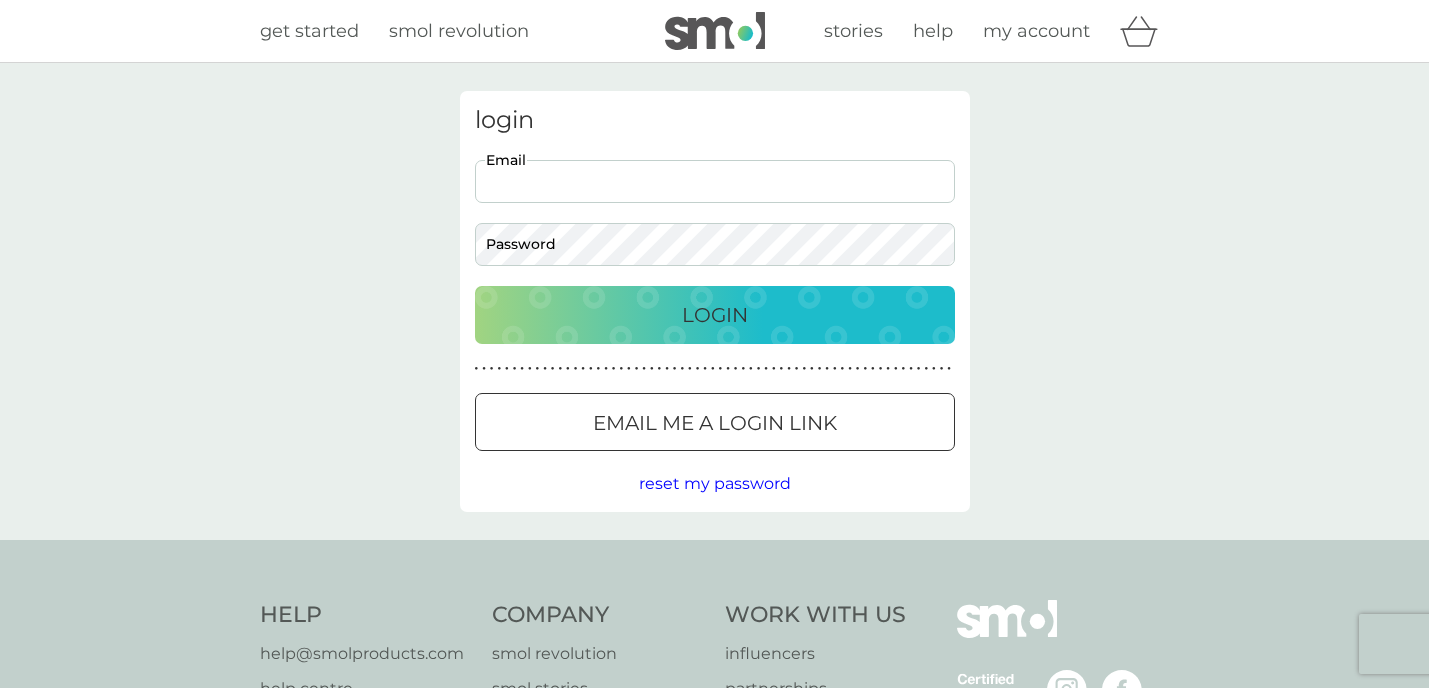 scroll, scrollTop: 0, scrollLeft: 0, axis: both 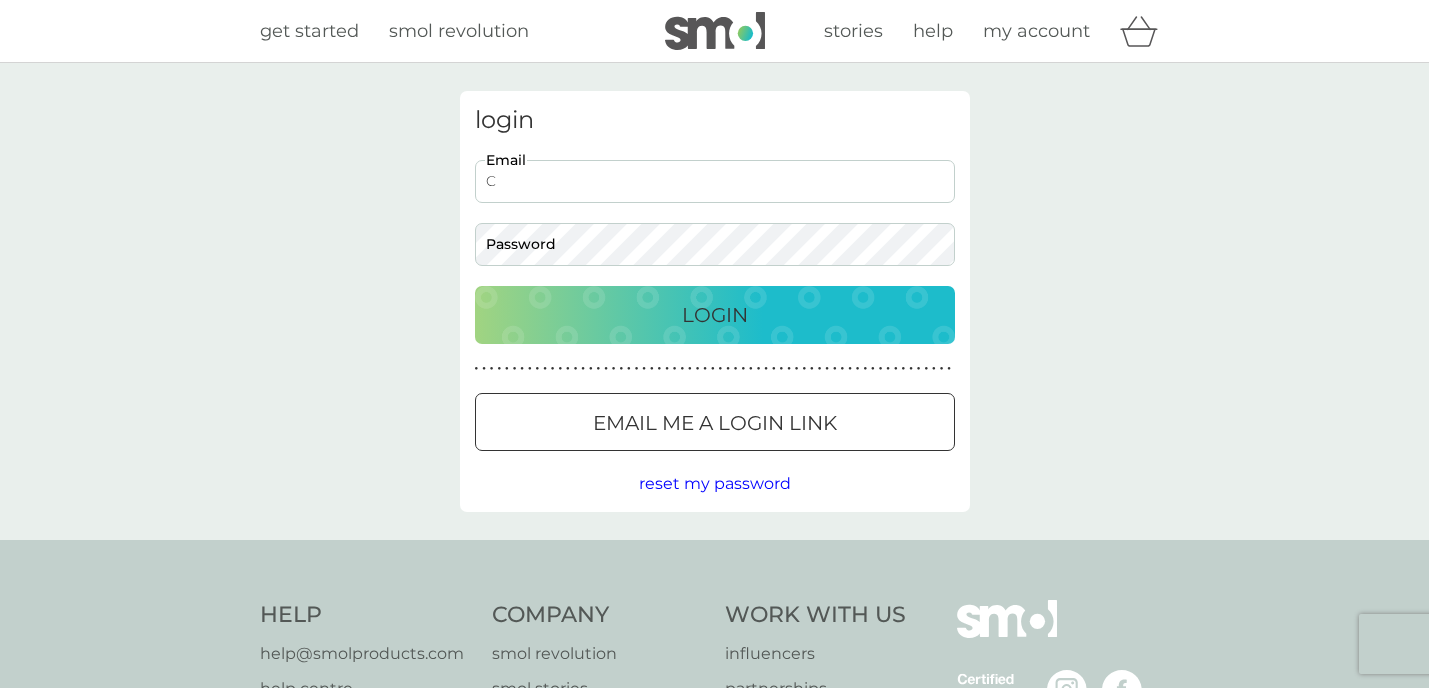 type on "caitlin.comins@gmail.com" 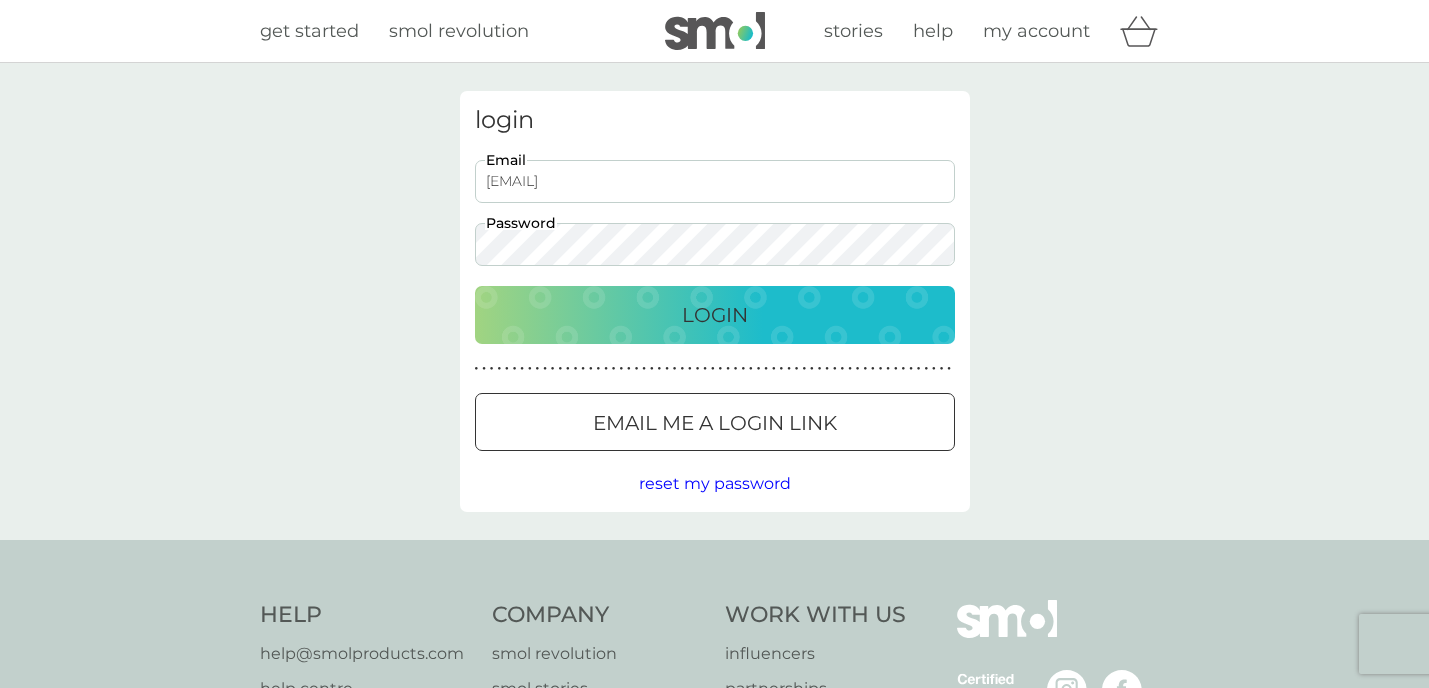 click on "Login" at bounding box center (715, 315) 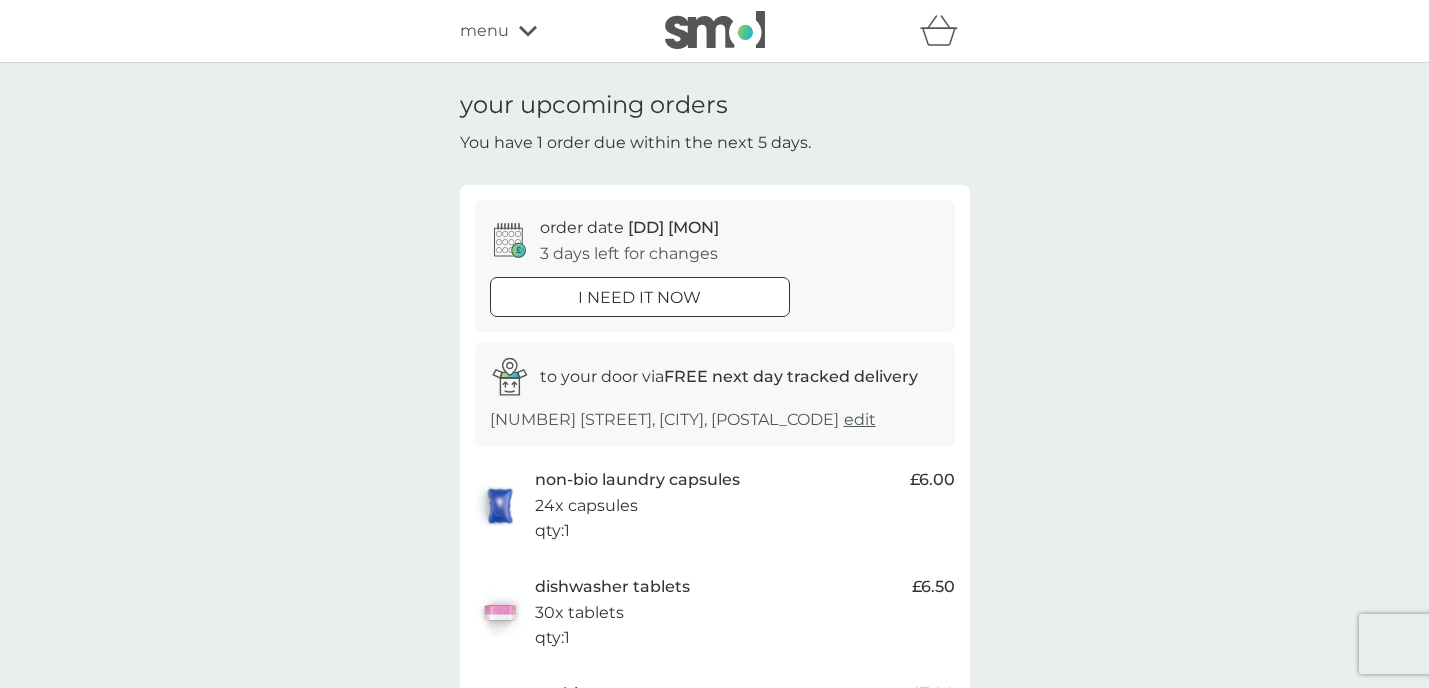 scroll, scrollTop: 0, scrollLeft: 0, axis: both 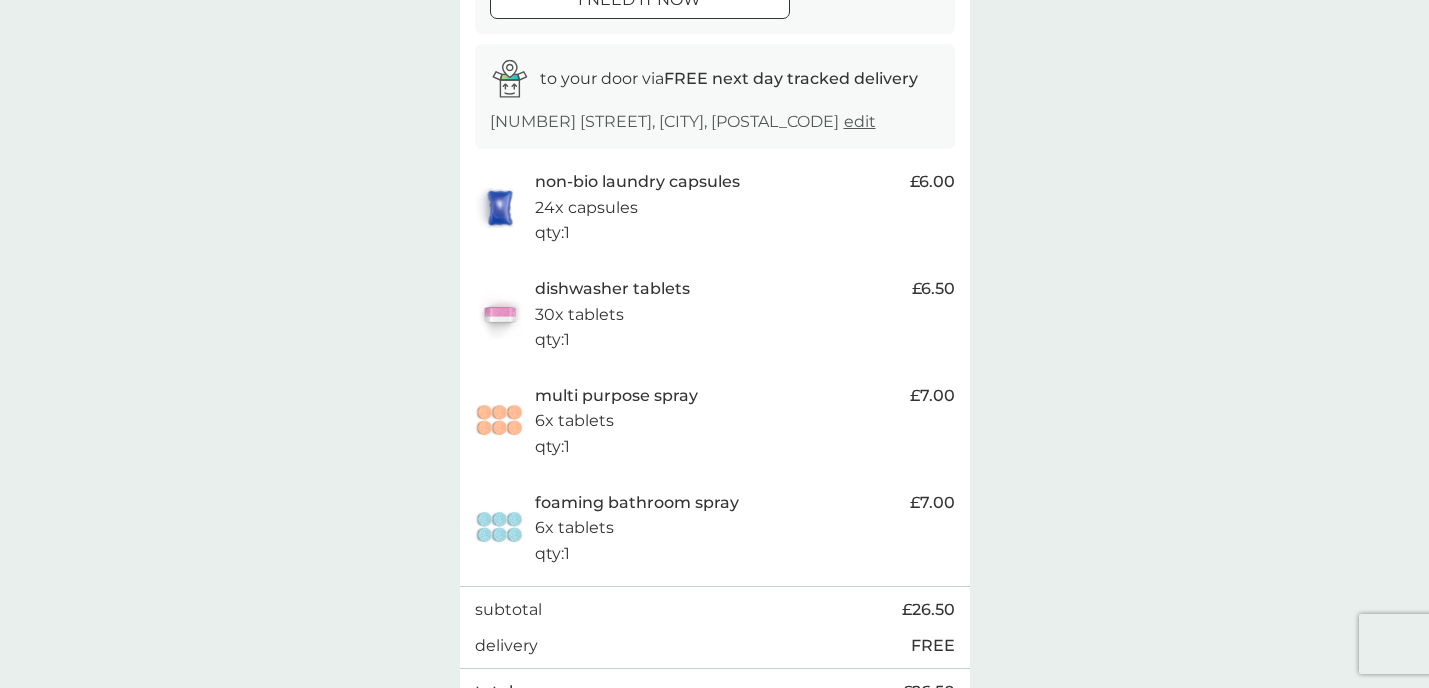 click on "non-bio laundry capsules" at bounding box center (637, 182) 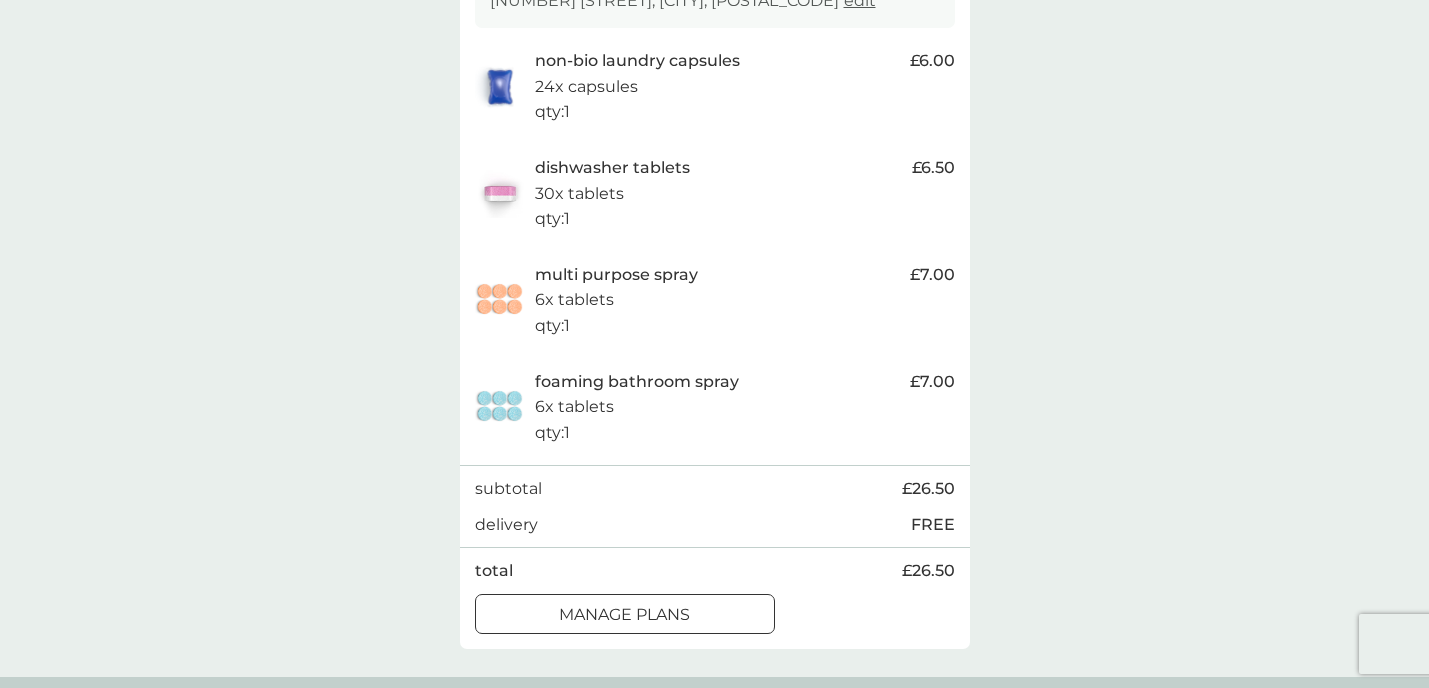scroll, scrollTop: 421, scrollLeft: 0, axis: vertical 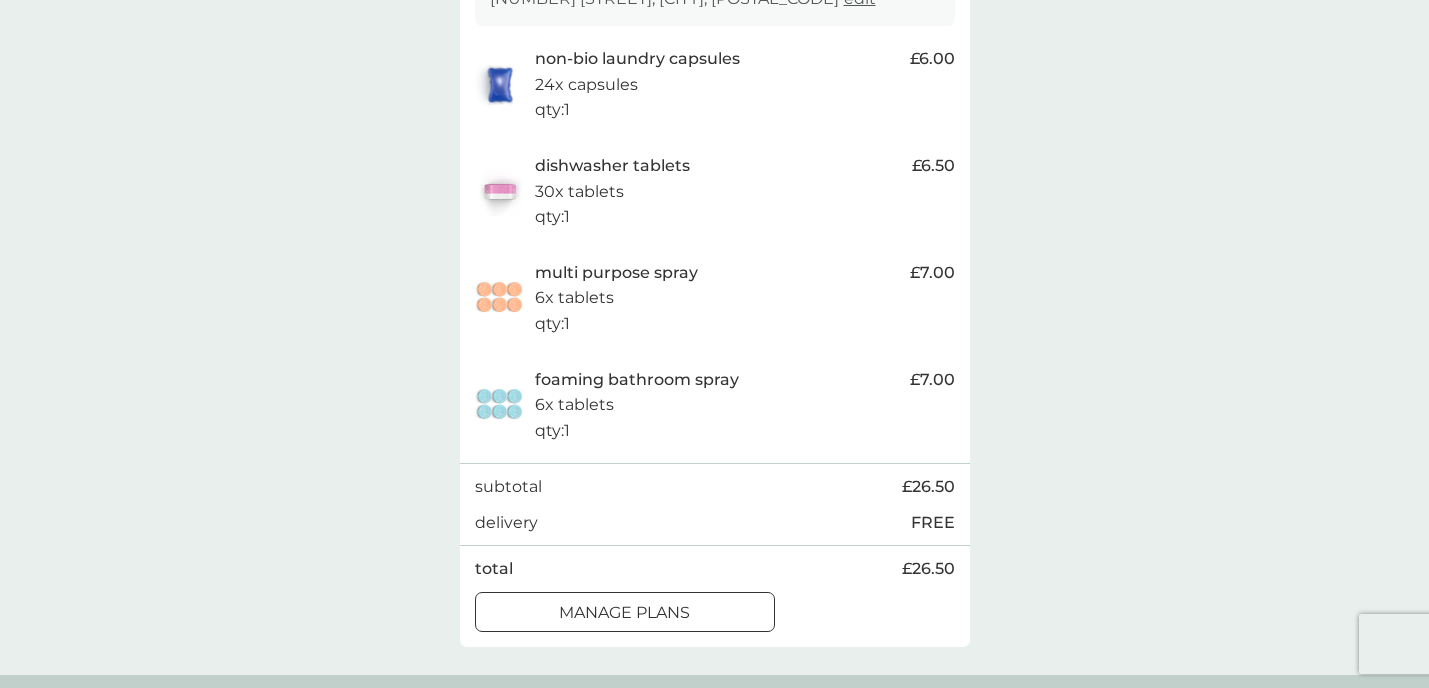 click at bounding box center [625, 612] 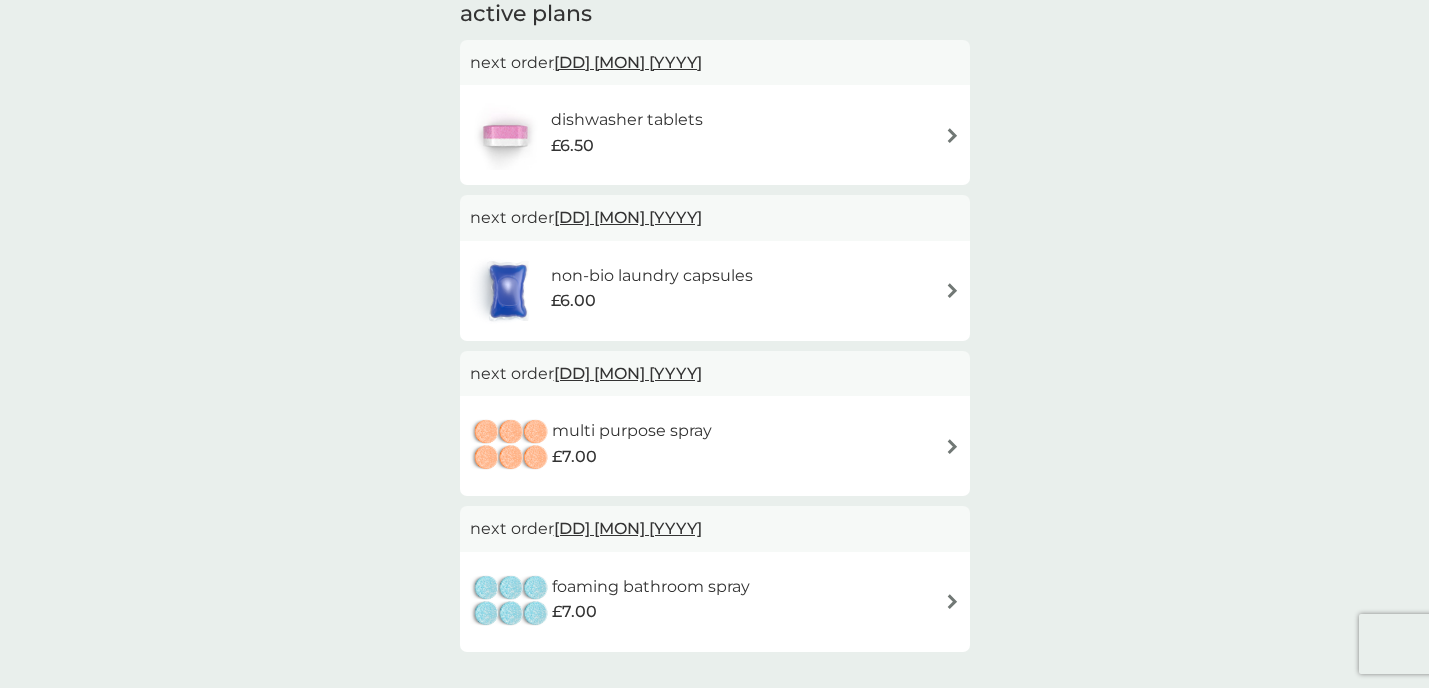 scroll, scrollTop: 209, scrollLeft: 0, axis: vertical 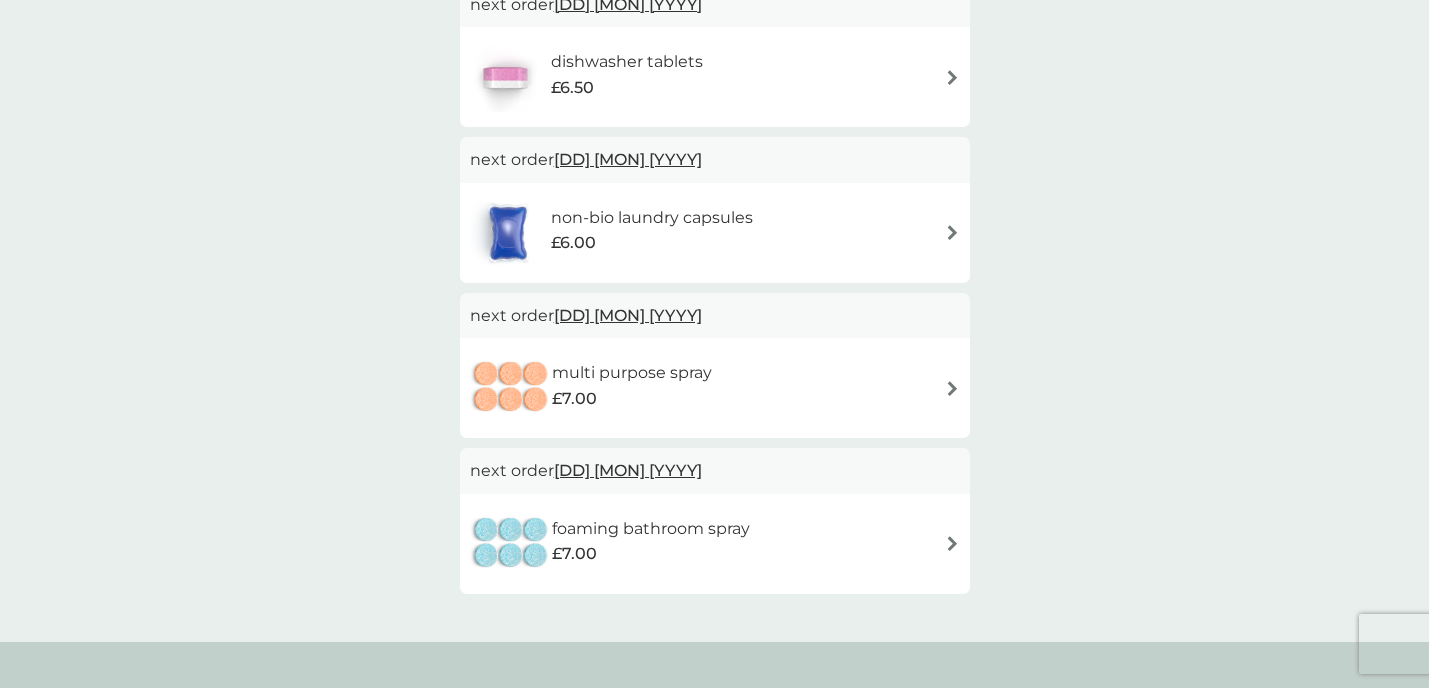 click on "multi purpose spray £7.00" at bounding box center [715, 388] 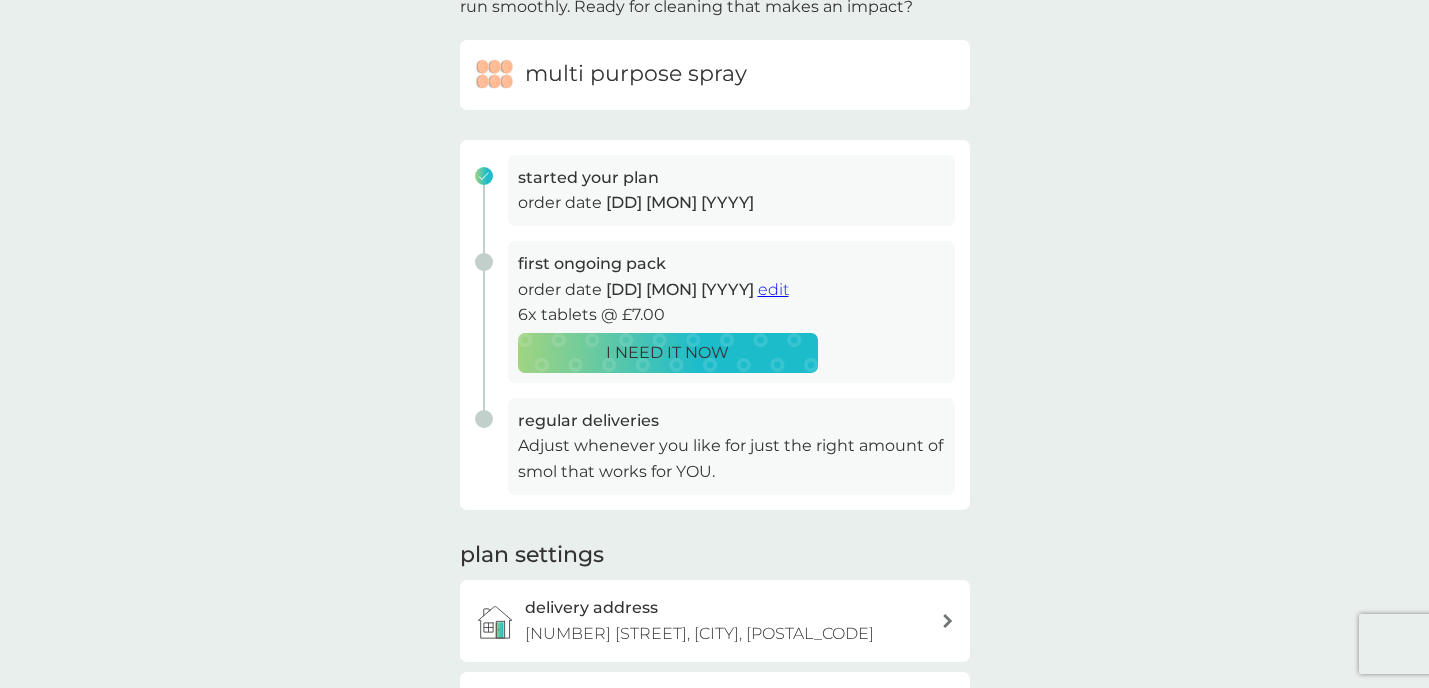 scroll, scrollTop: 181, scrollLeft: 0, axis: vertical 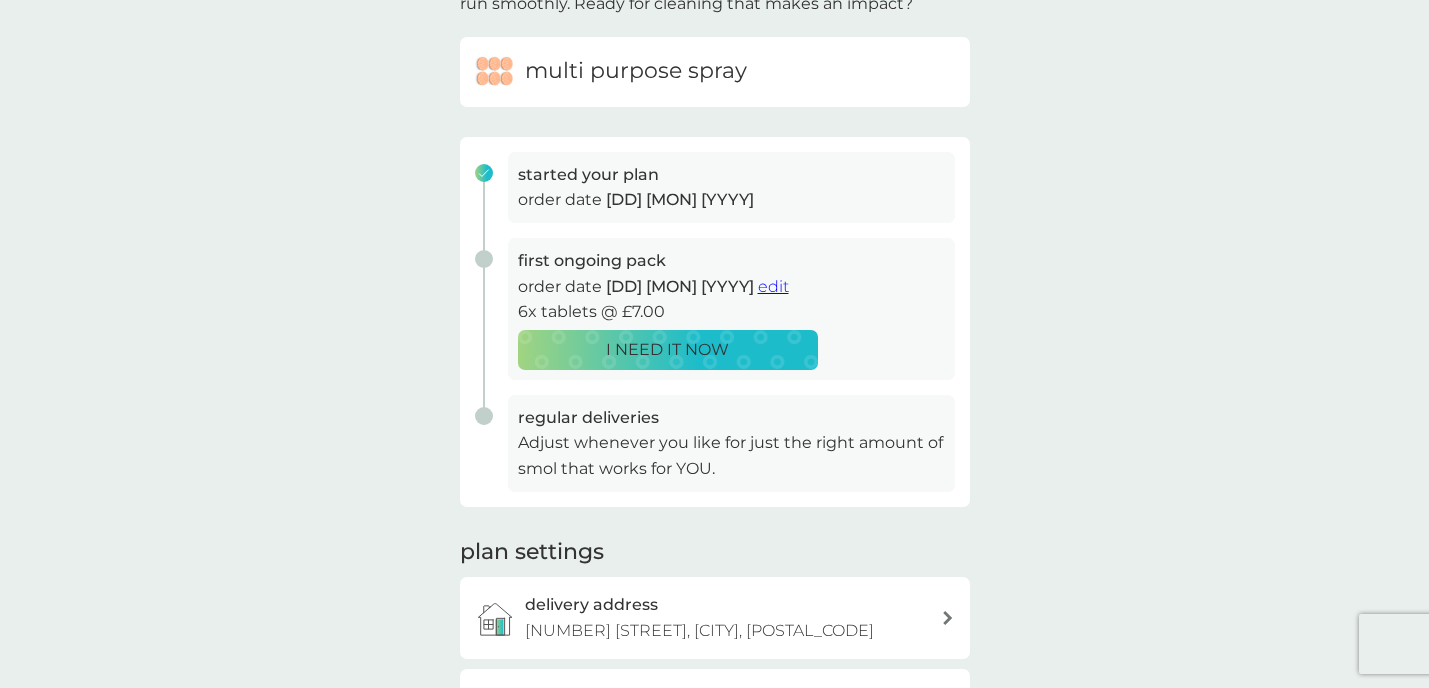 click on "edit" at bounding box center (773, 286) 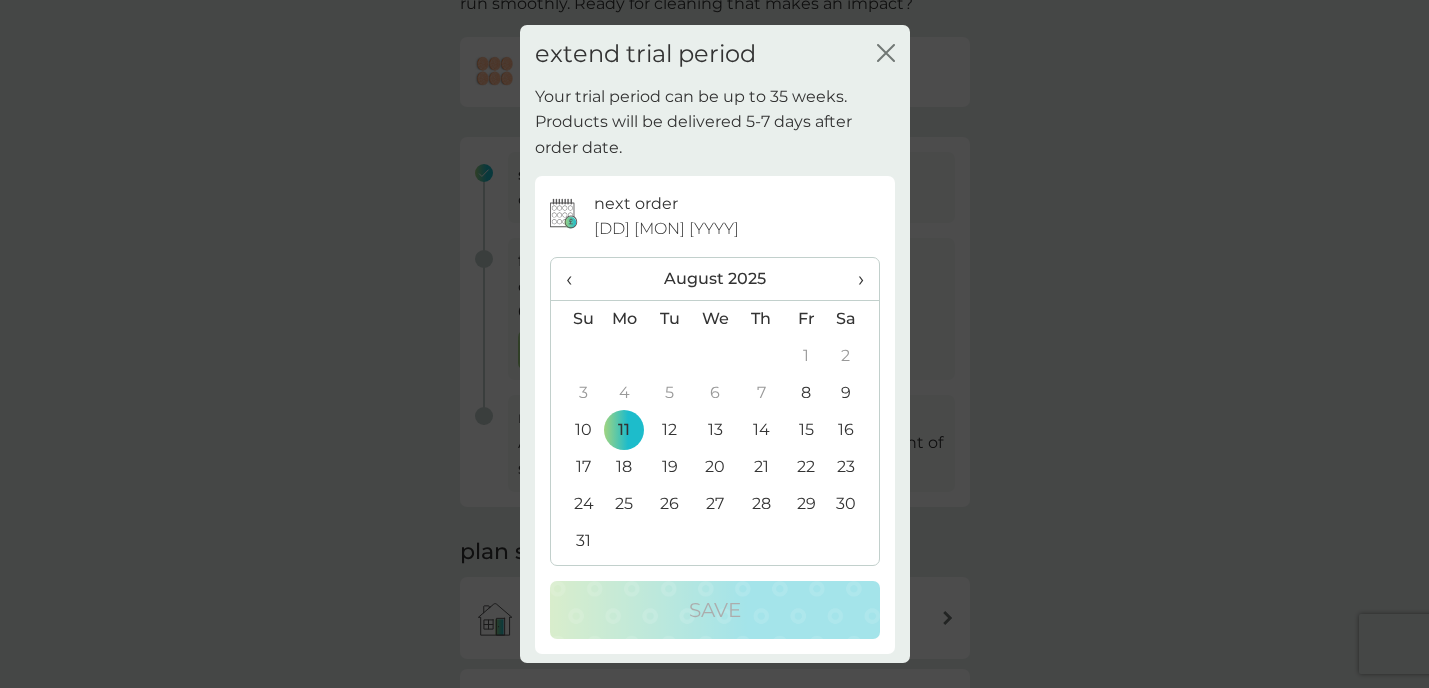 click on "›" at bounding box center [853, 279] 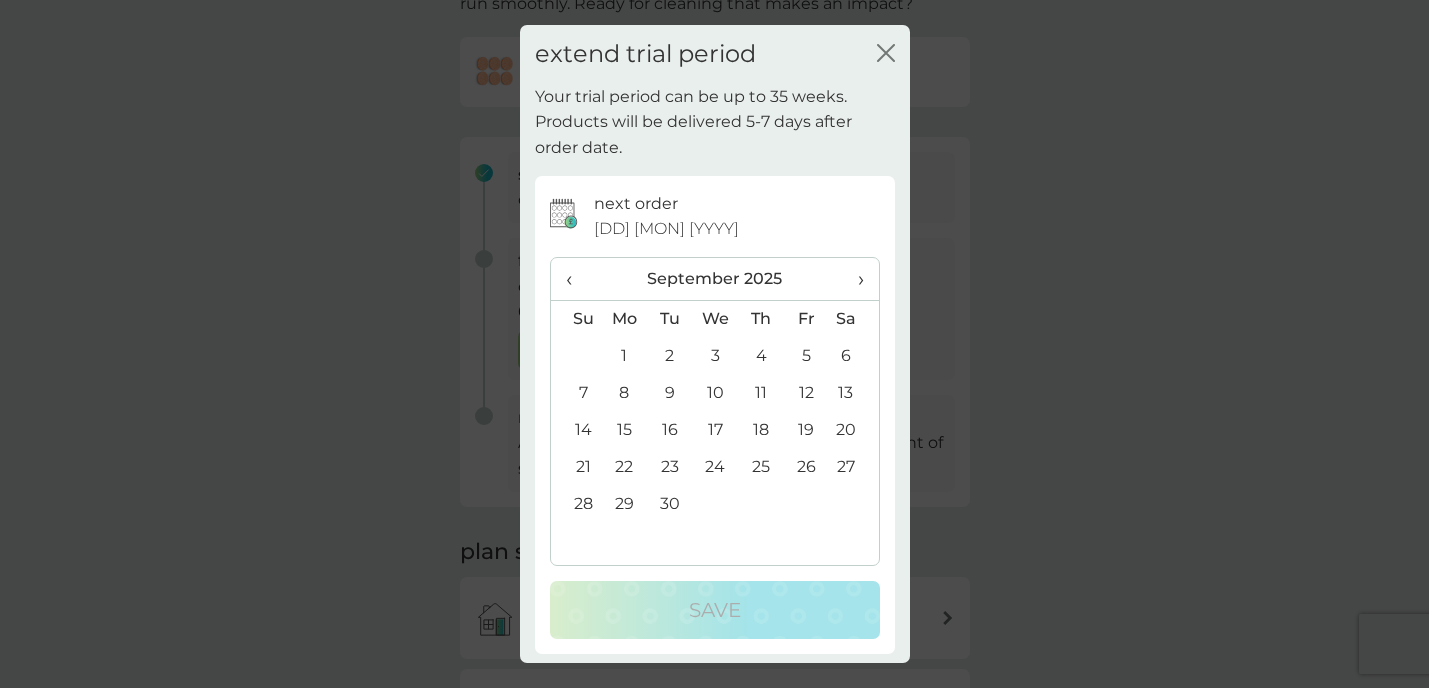 click on "8" at bounding box center [625, 393] 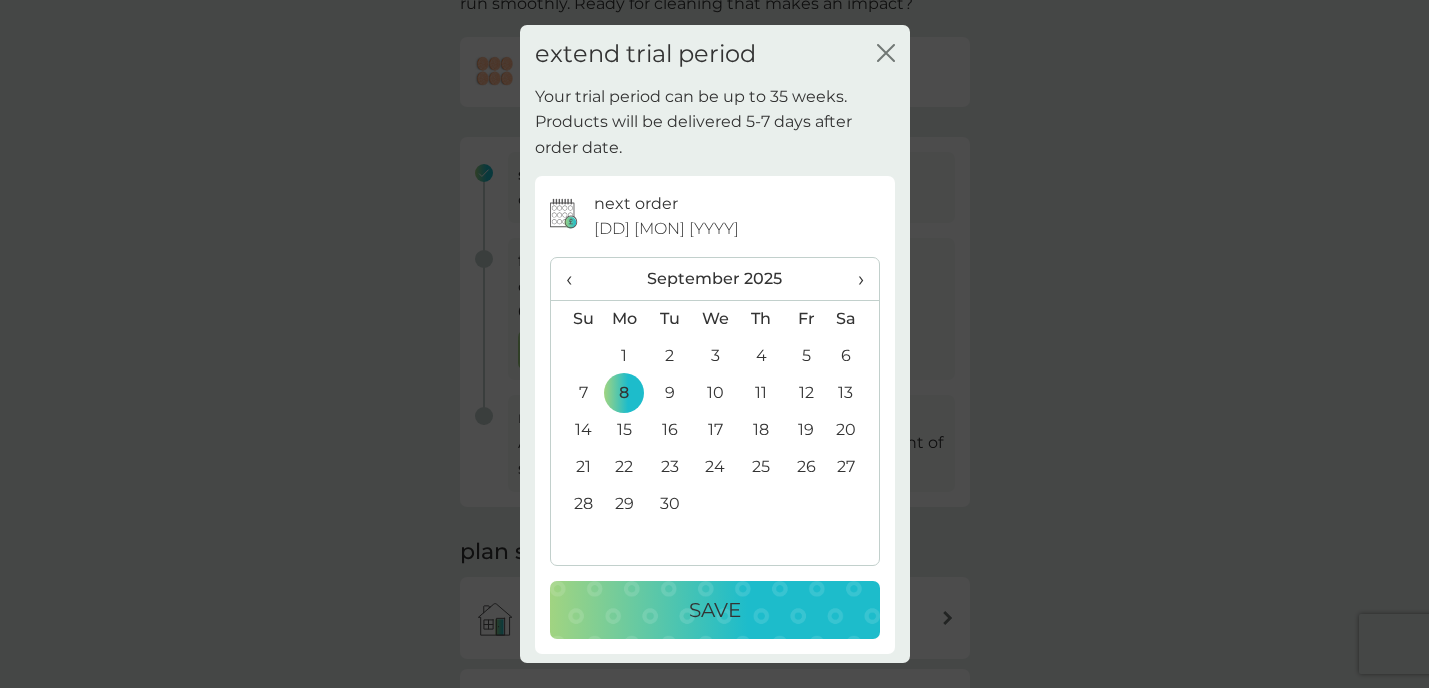 click on "15" at bounding box center (625, 430) 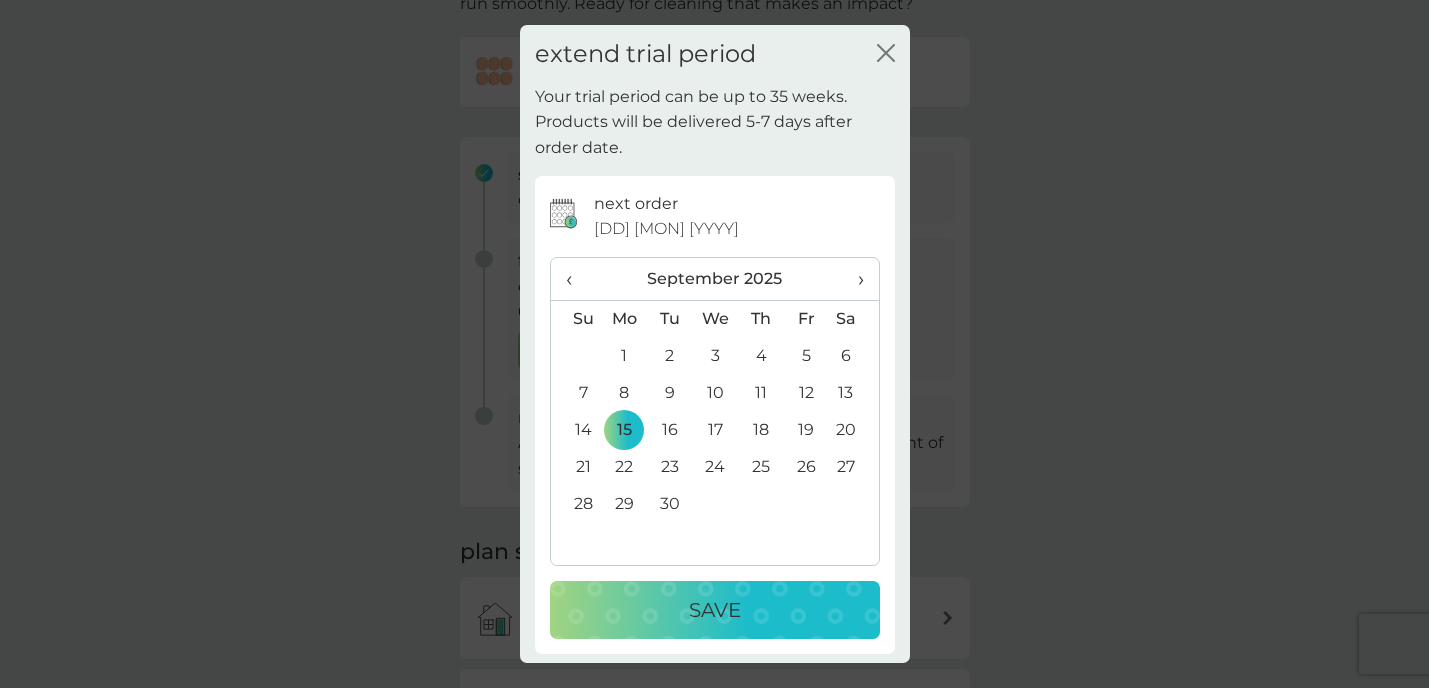 click on "Save" at bounding box center [715, 610] 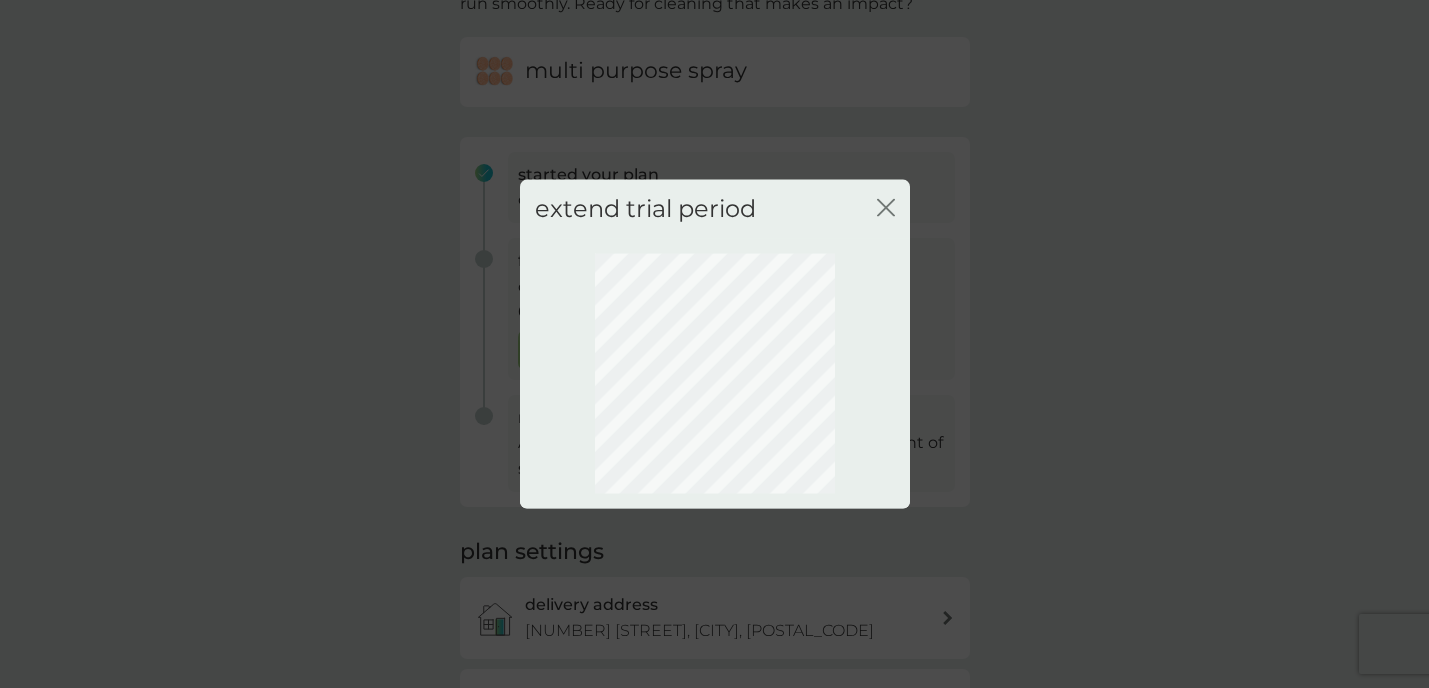 click on "close" 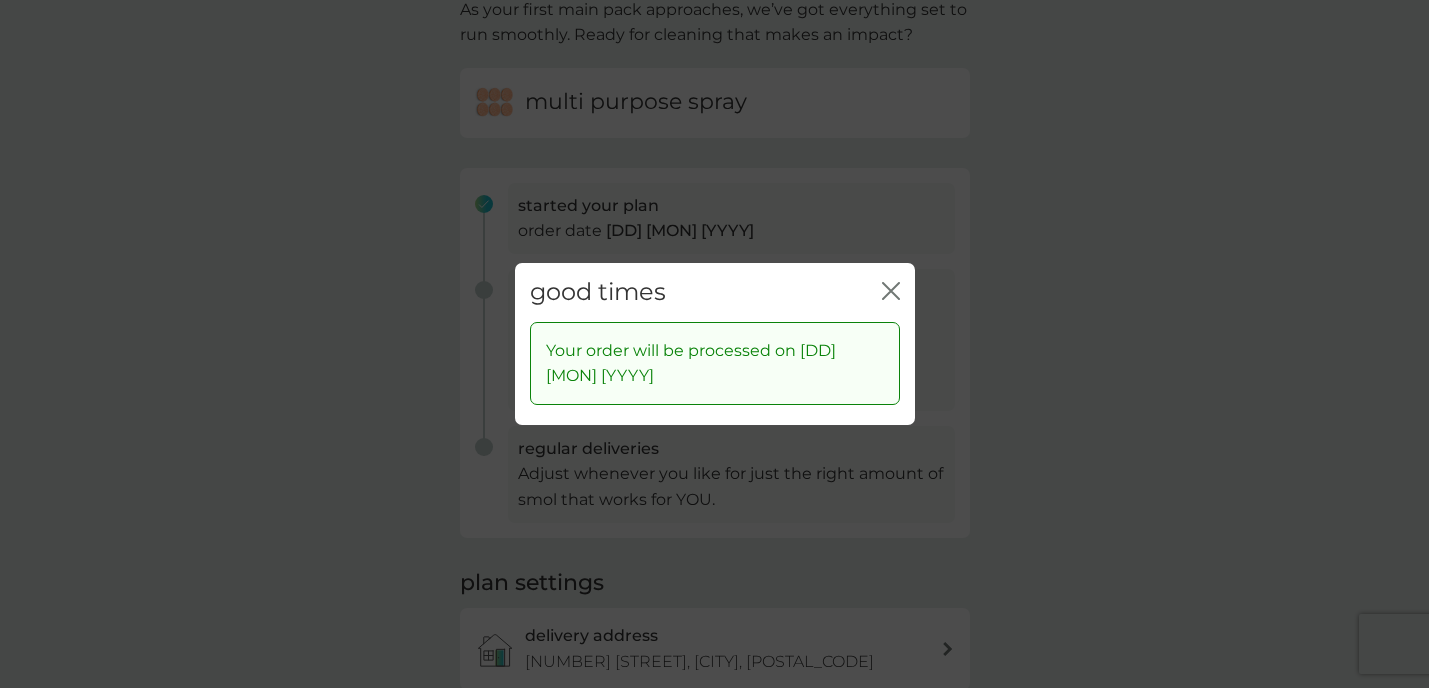 click on "close" 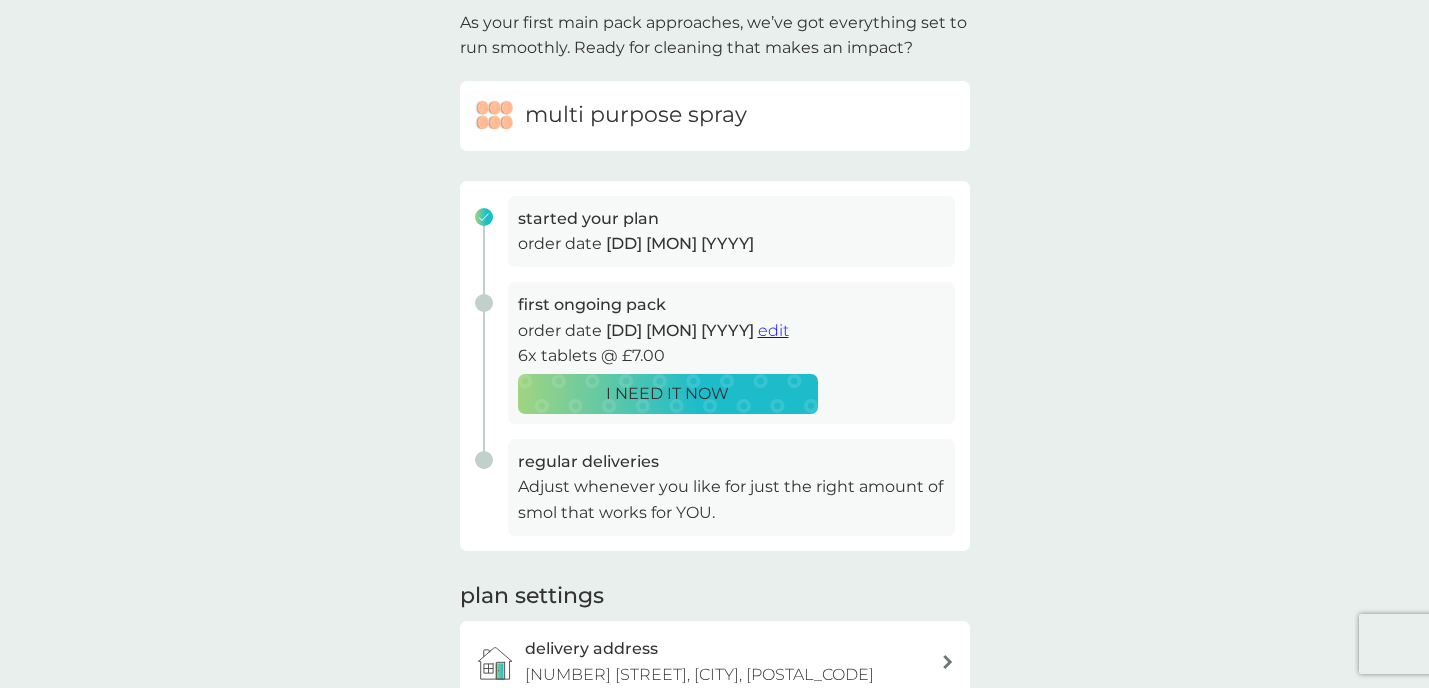 scroll, scrollTop: 0, scrollLeft: 0, axis: both 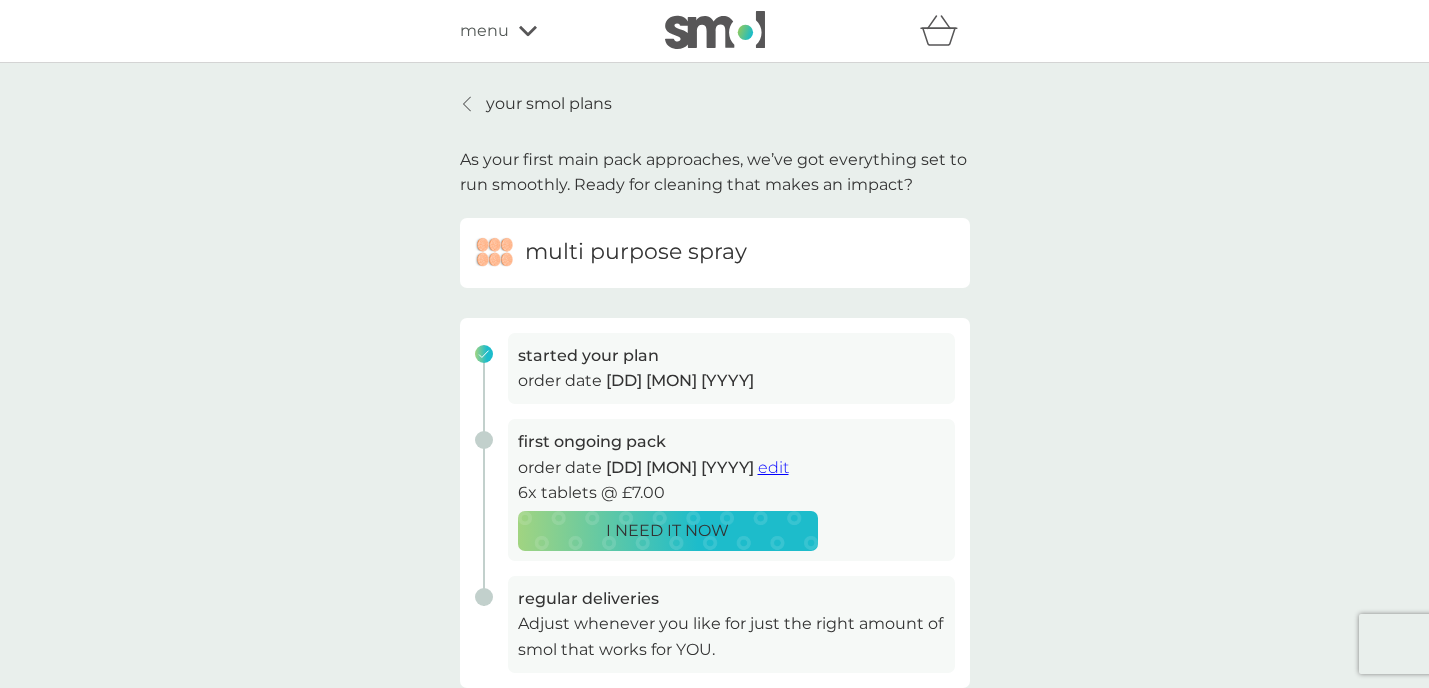 click on "your smol plans" at bounding box center (549, 104) 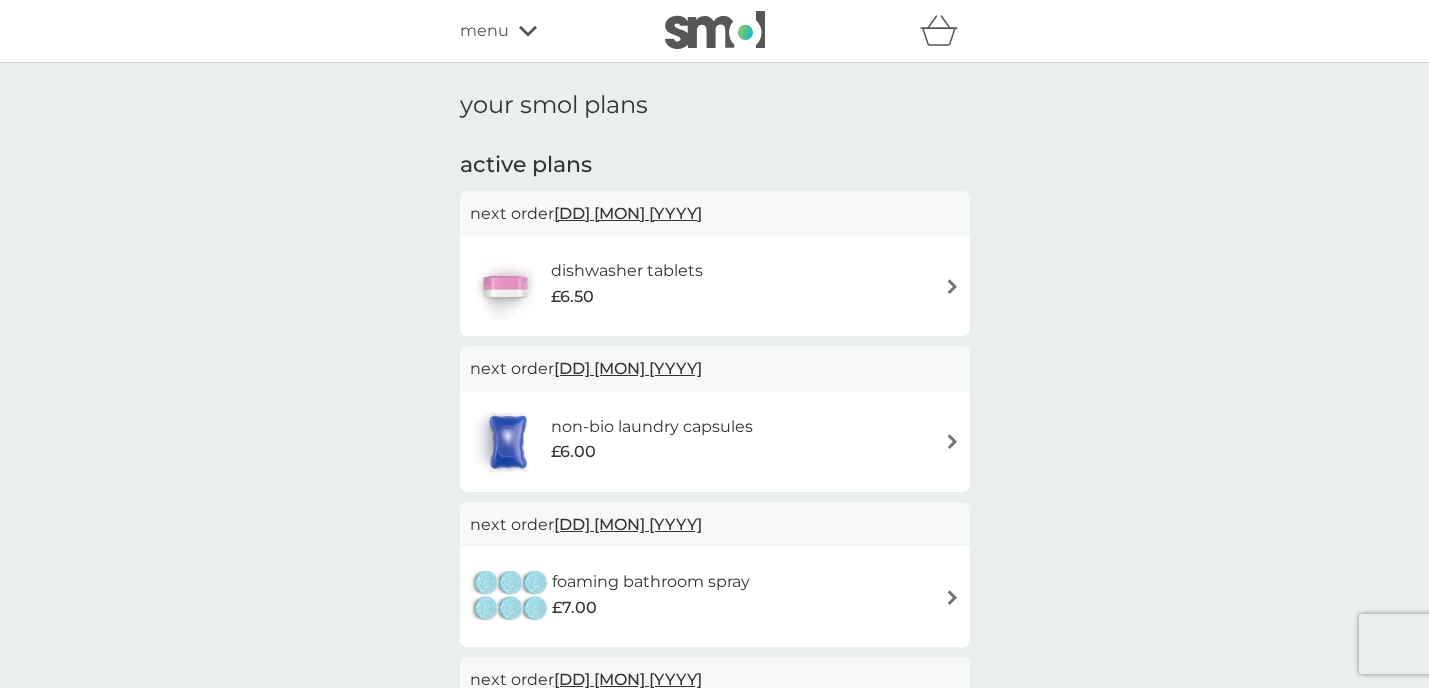 scroll, scrollTop: 200, scrollLeft: 0, axis: vertical 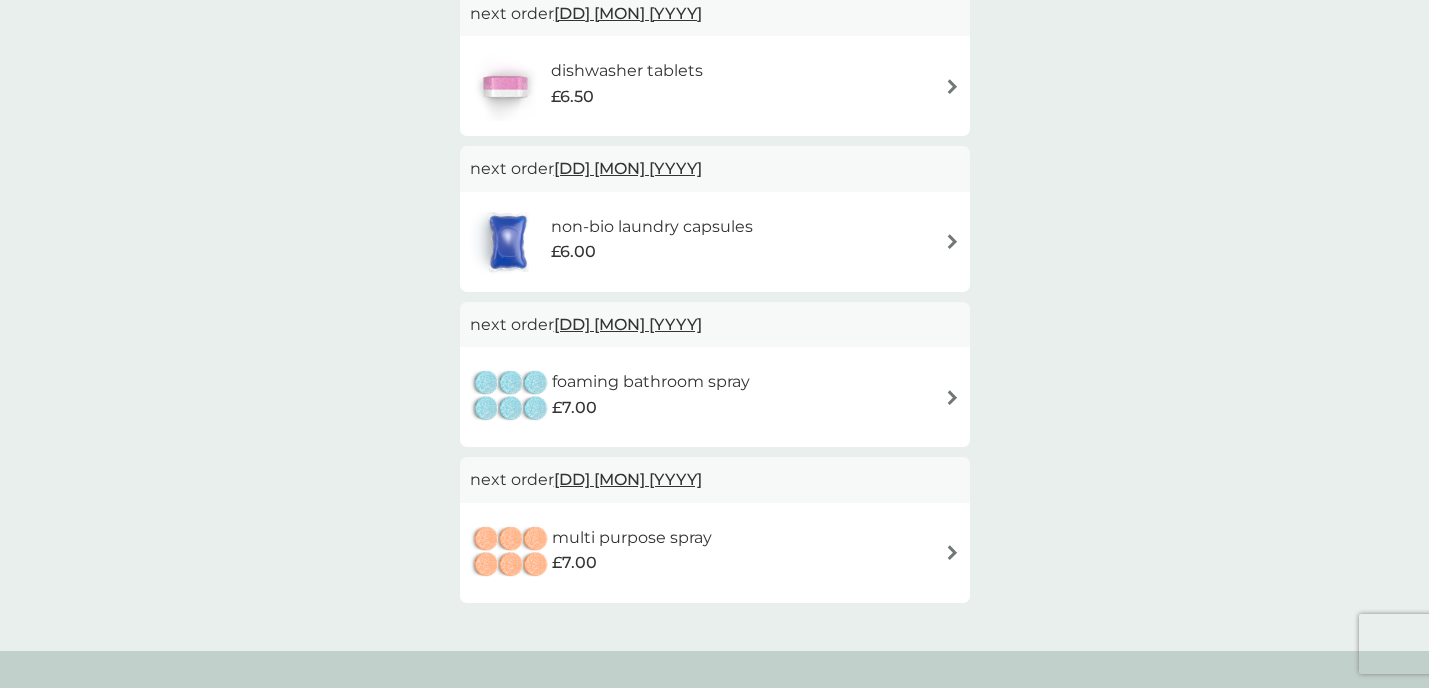 click at bounding box center [952, 397] 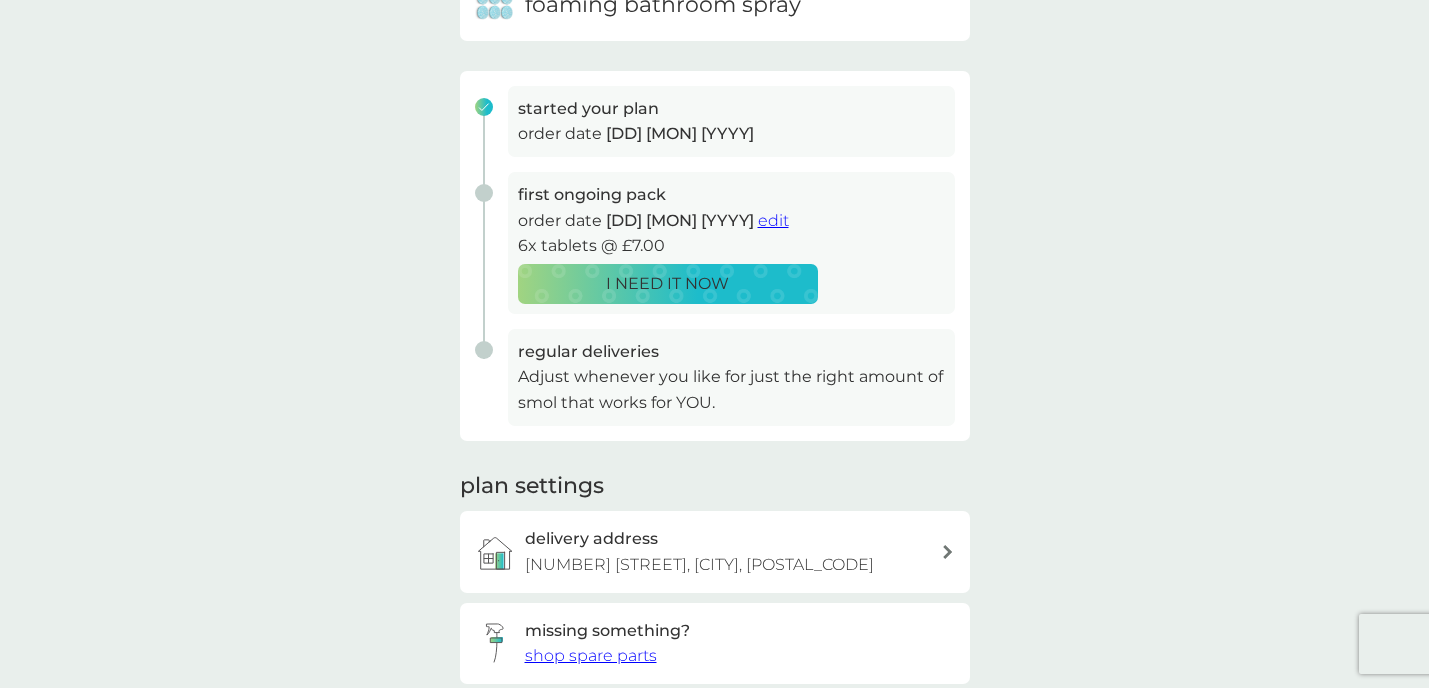 scroll, scrollTop: 261, scrollLeft: 0, axis: vertical 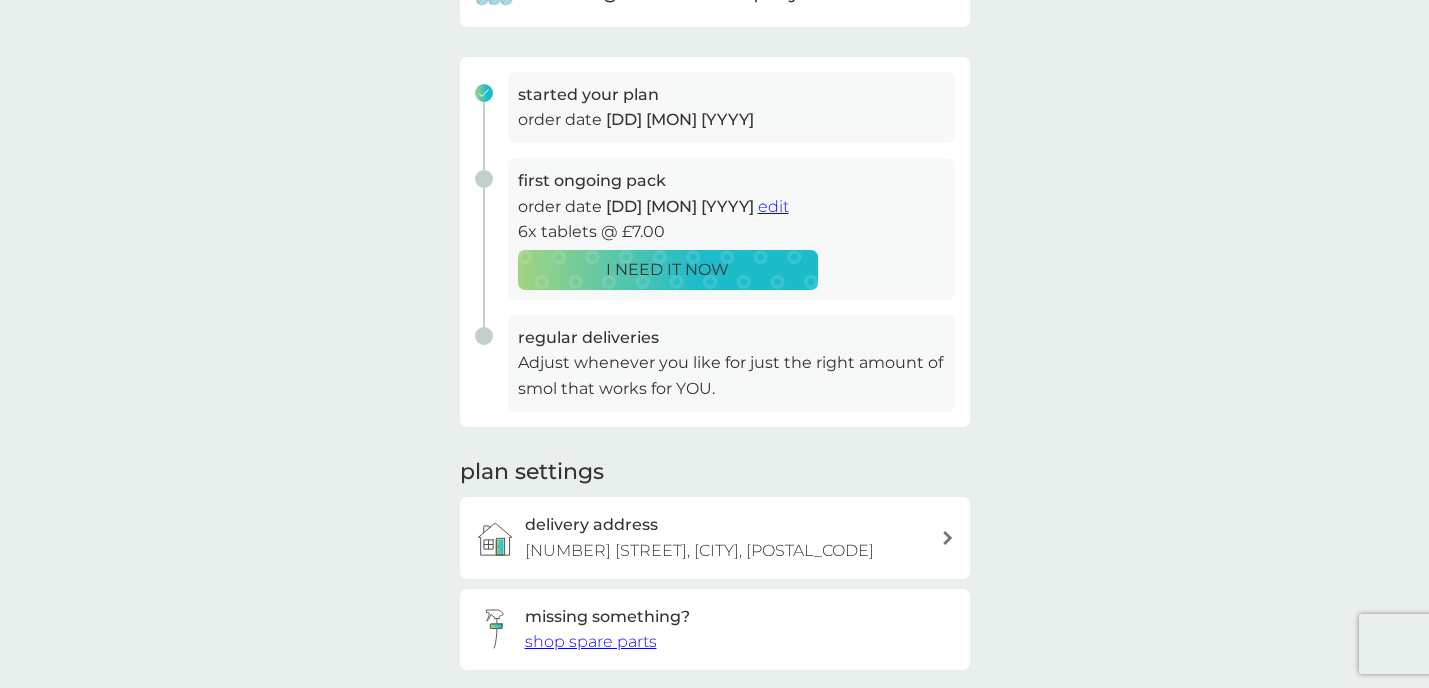 click on "edit" at bounding box center (773, 206) 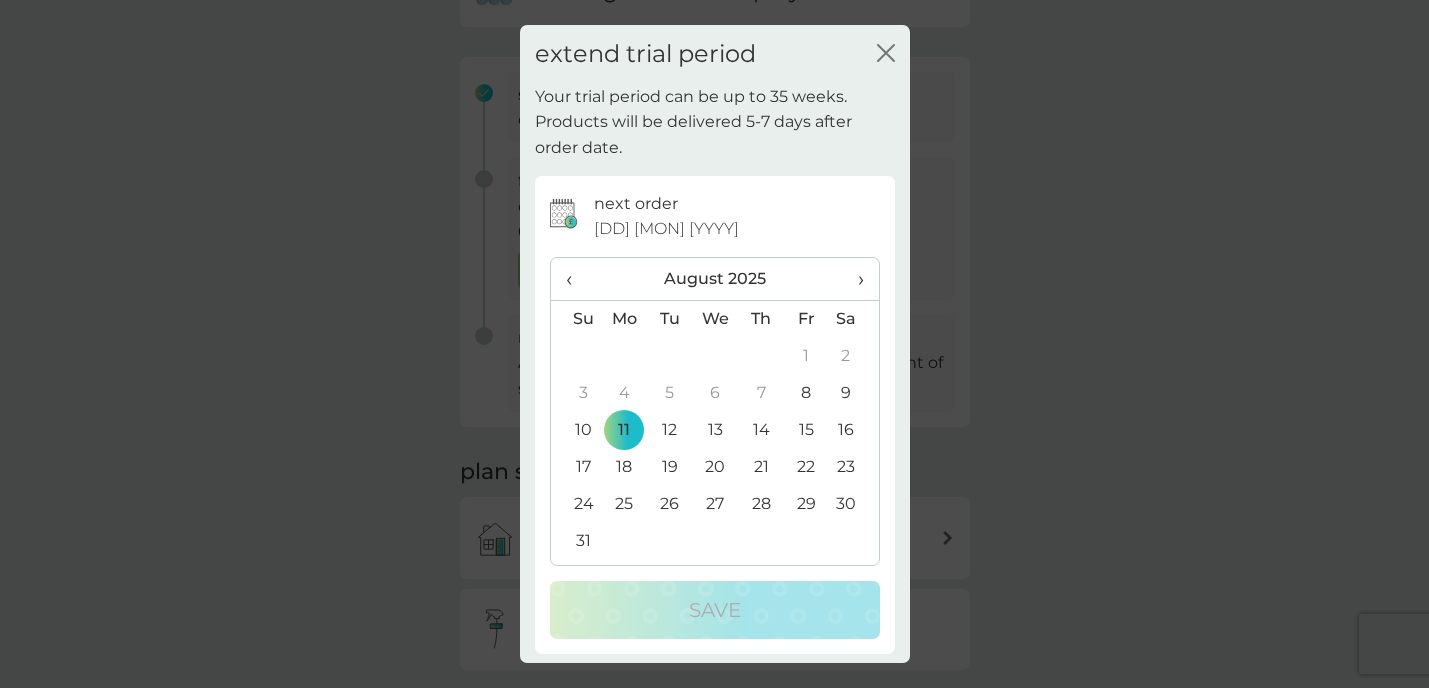 click on "›" at bounding box center (853, 279) 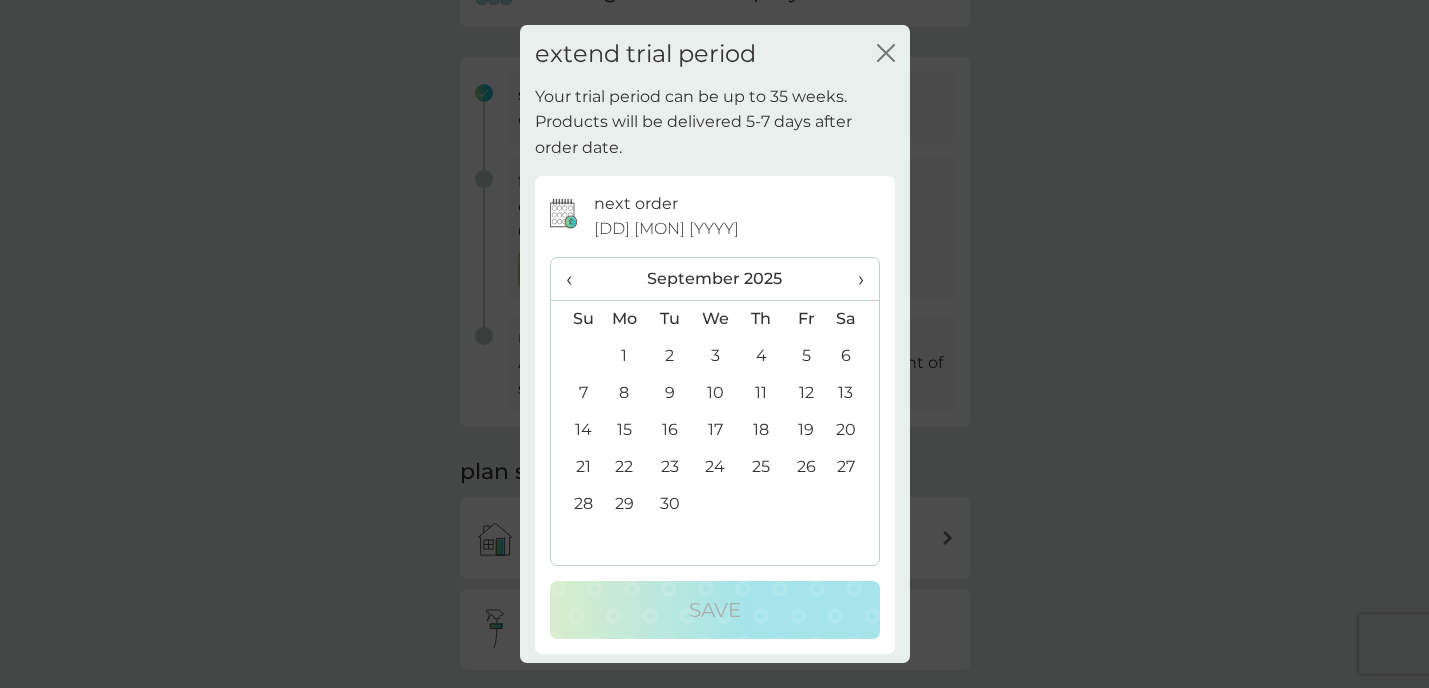 click on "15" at bounding box center [625, 430] 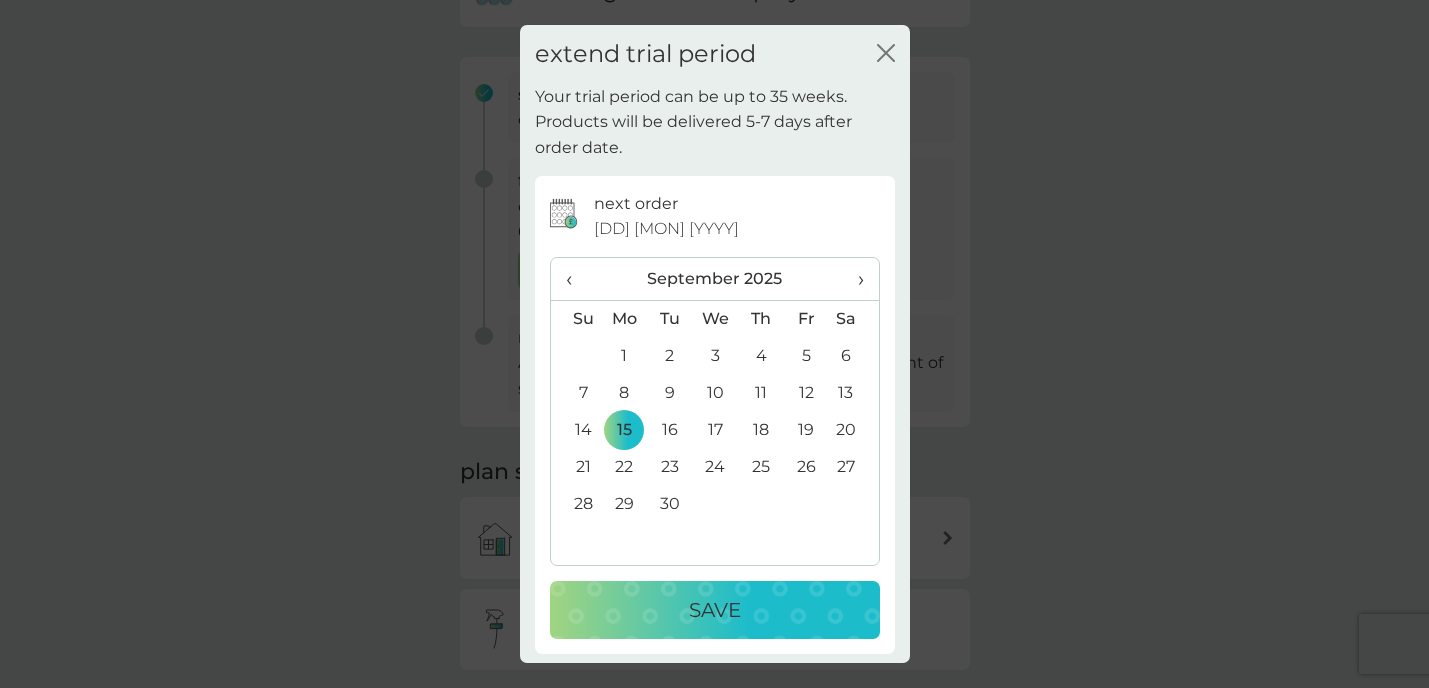 click on "Save" at bounding box center [715, 610] 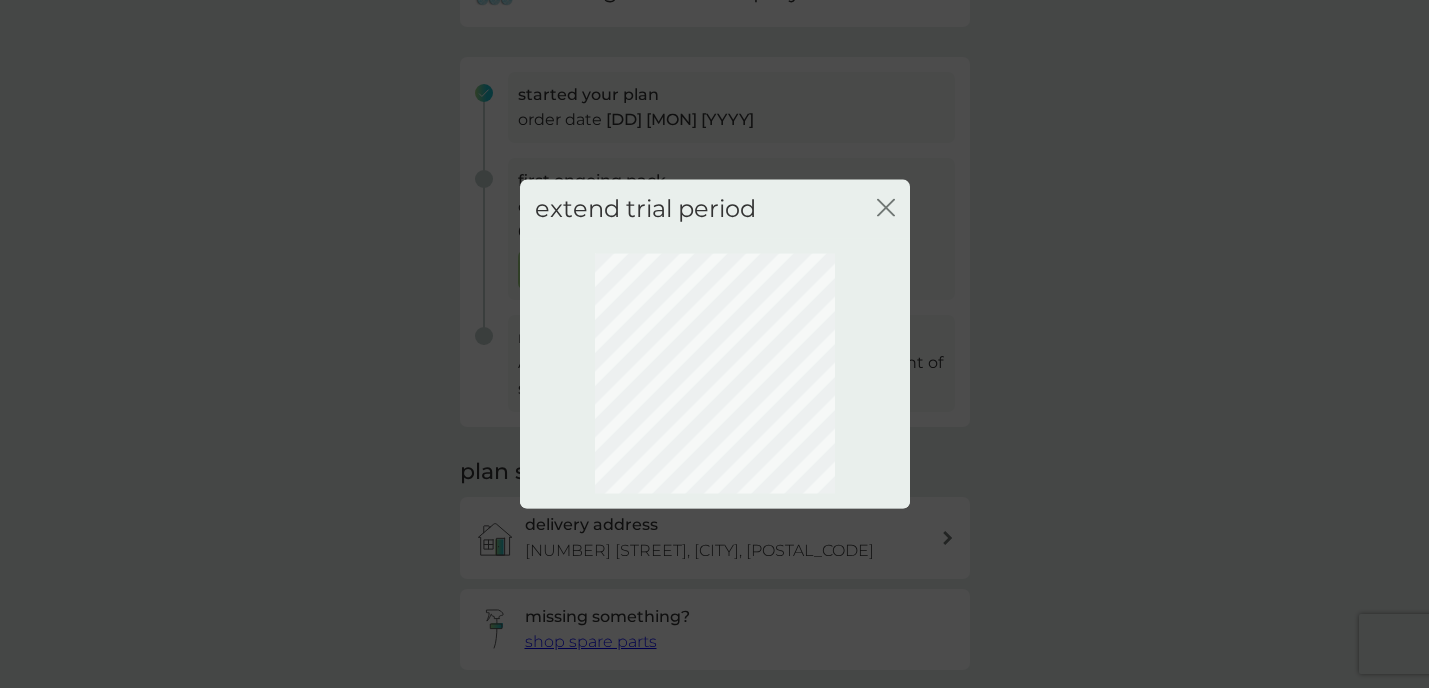 scroll, scrollTop: 150, scrollLeft: 0, axis: vertical 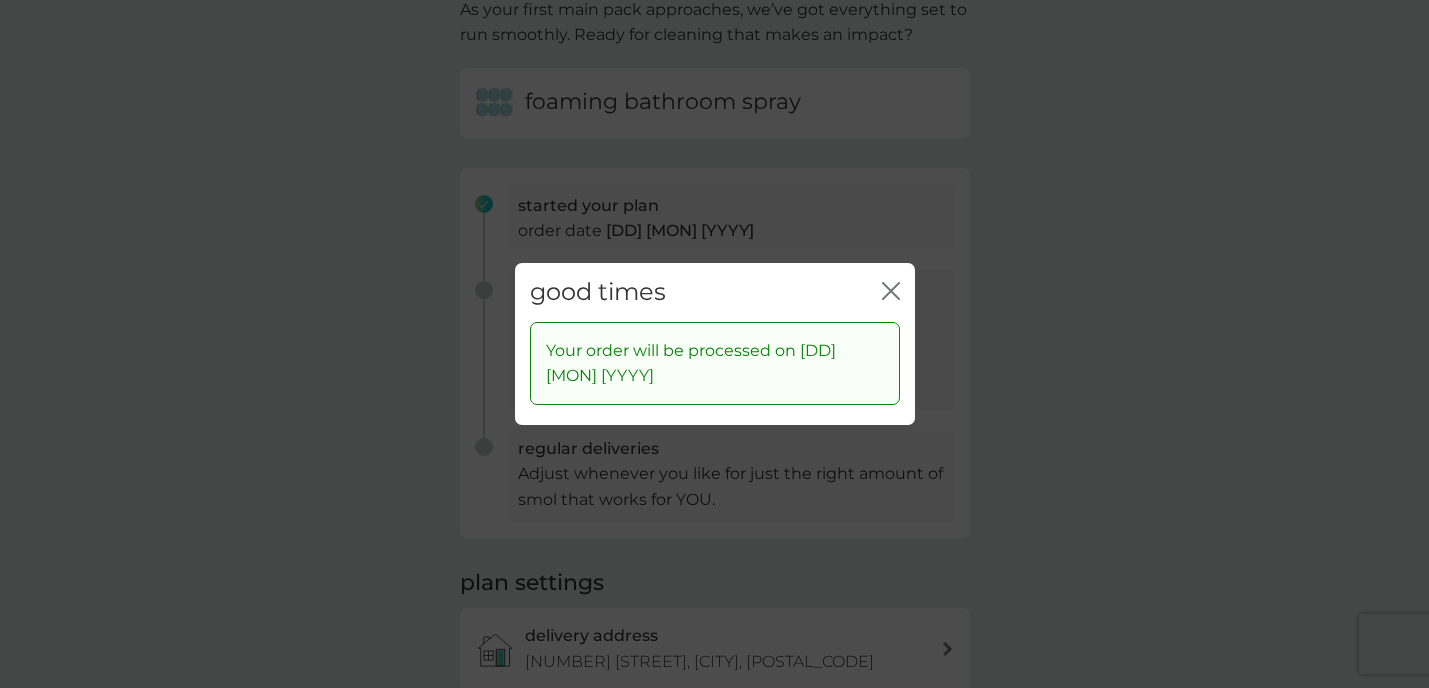 click on "close" 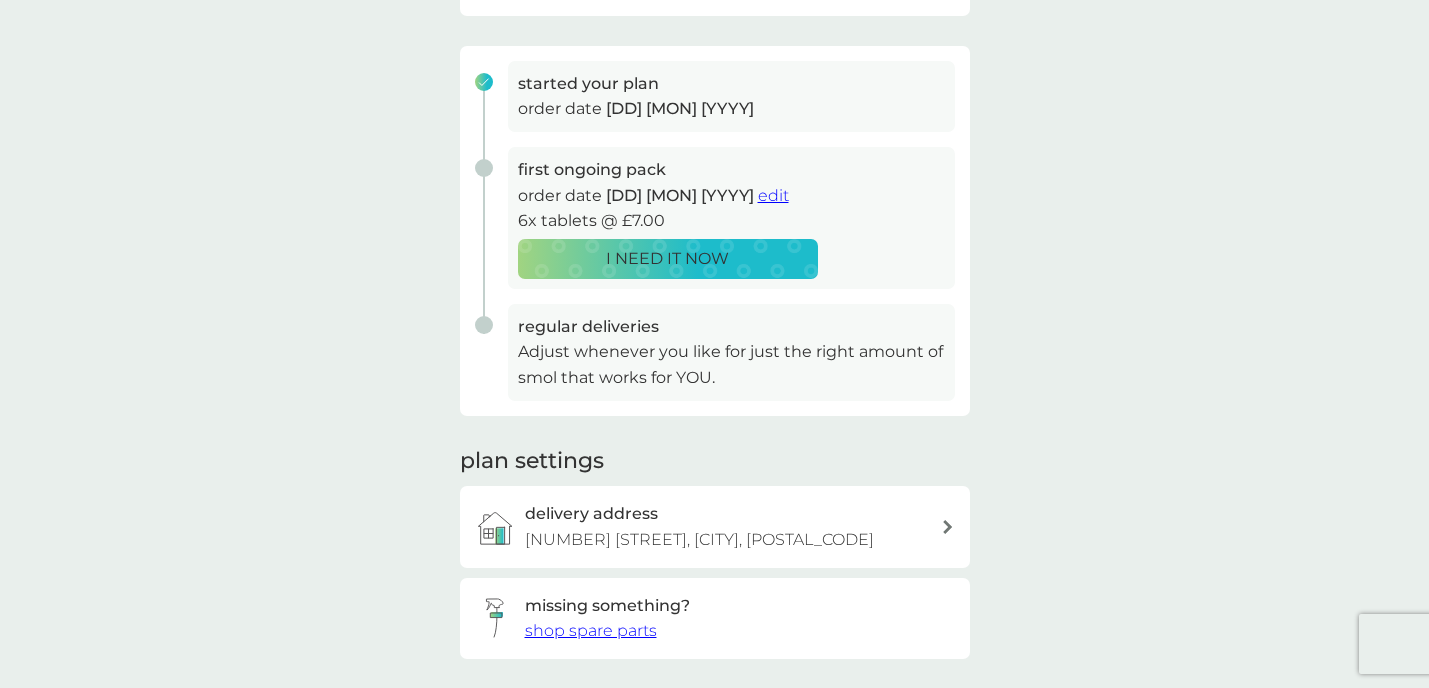 scroll, scrollTop: 0, scrollLeft: 0, axis: both 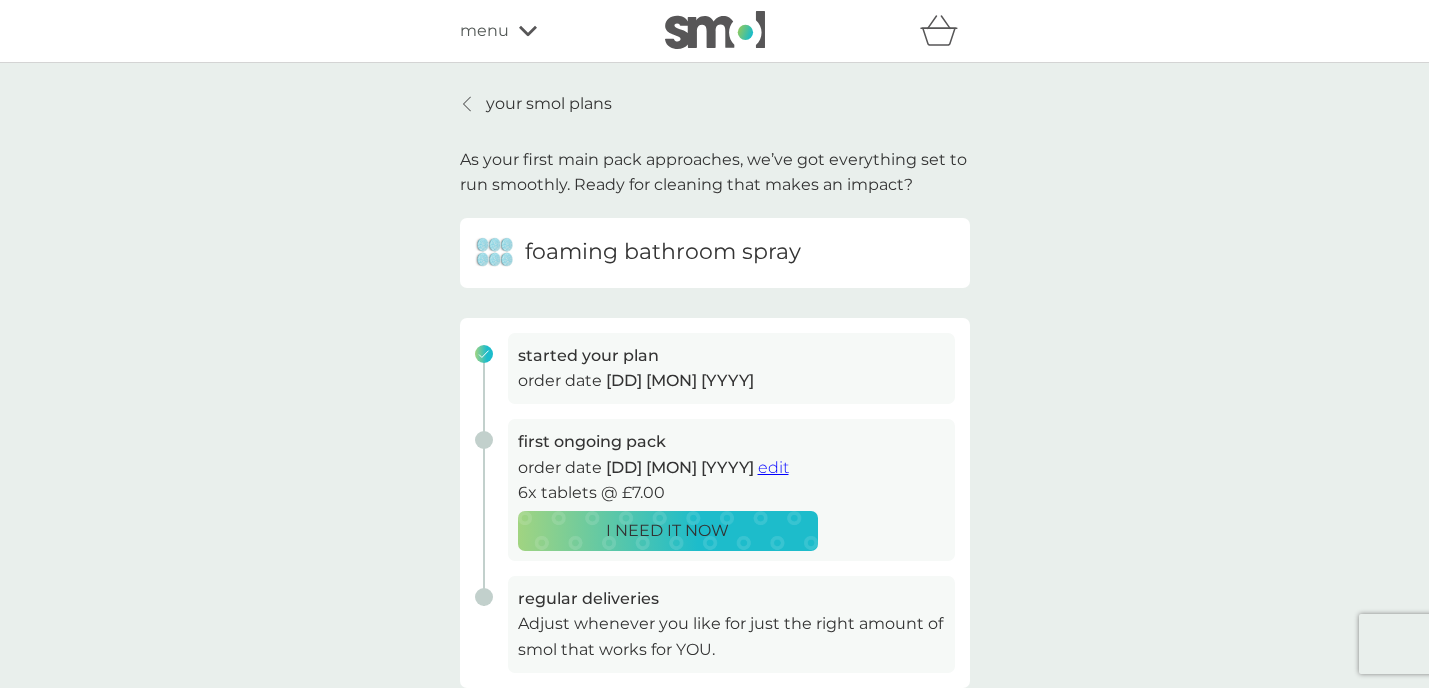 click on "your smol plans" at bounding box center [549, 104] 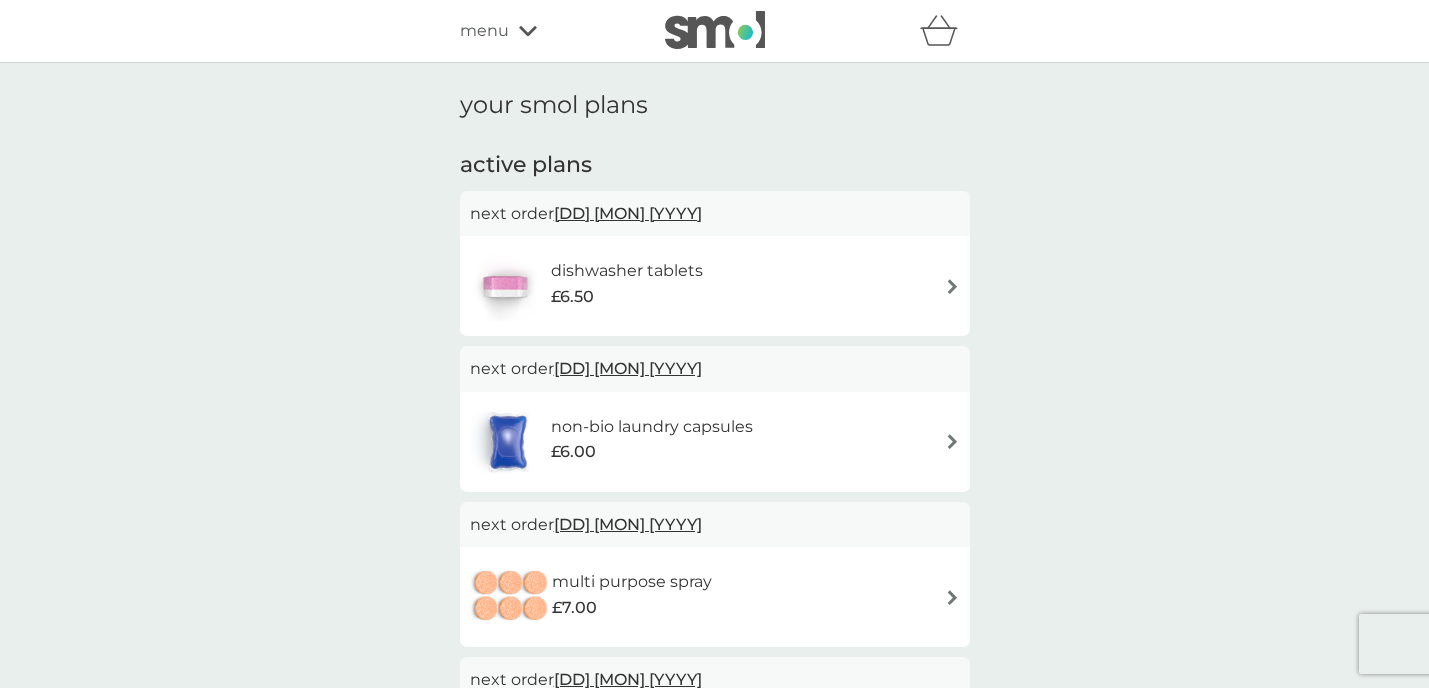 click on "non-bio laundry capsules £6.00" at bounding box center [715, 442] 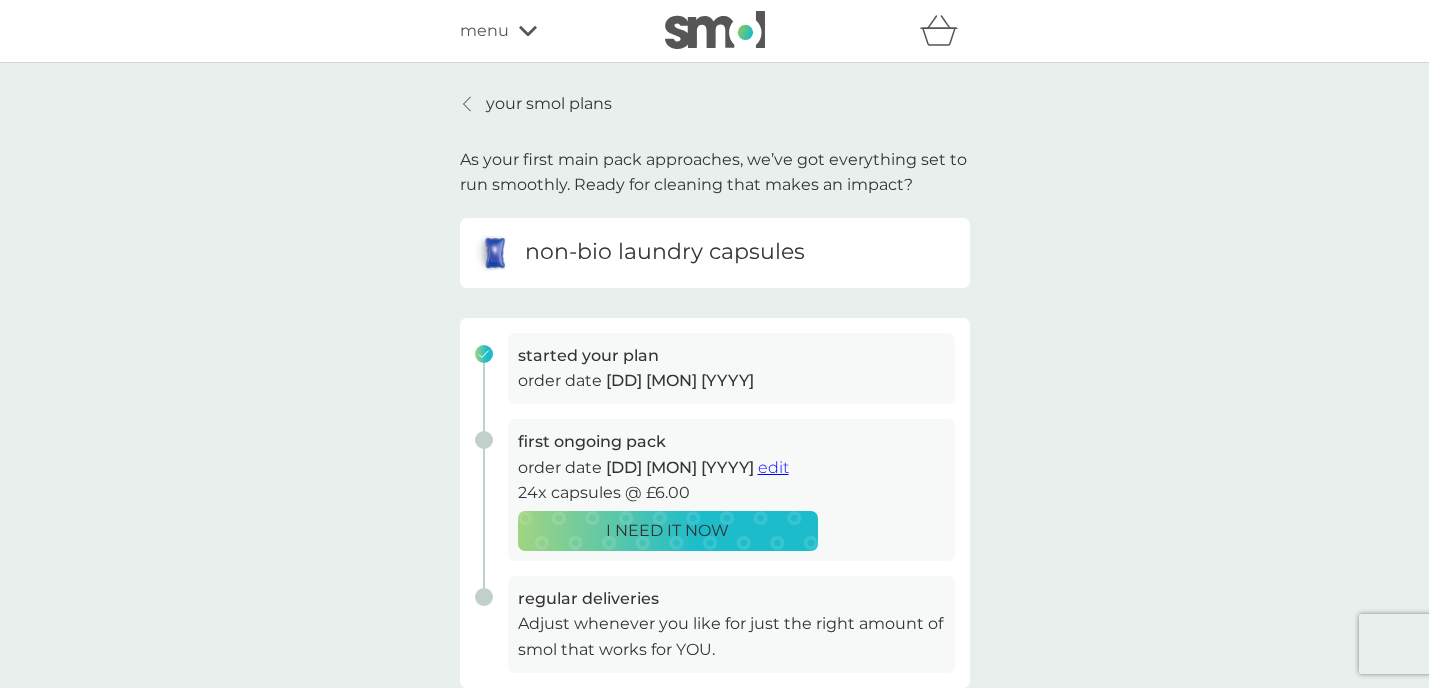 scroll, scrollTop: 0, scrollLeft: 0, axis: both 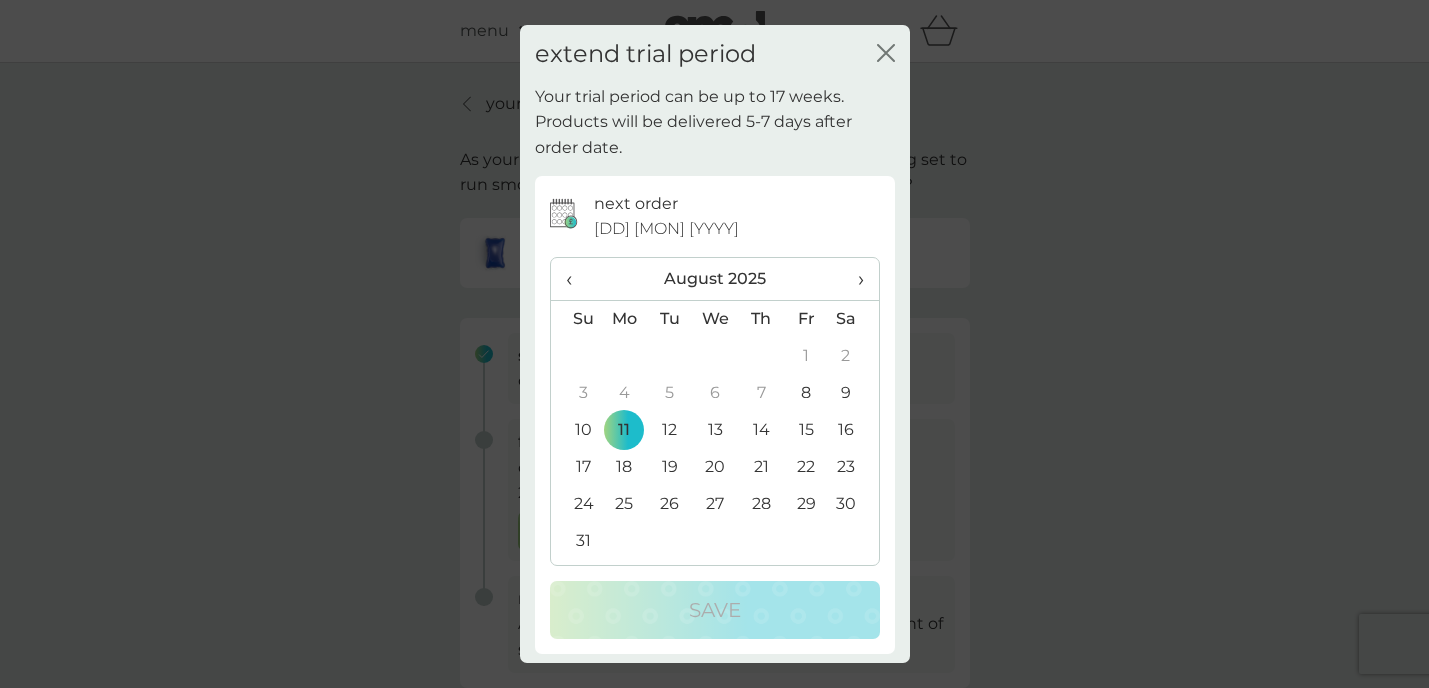 click on "close" 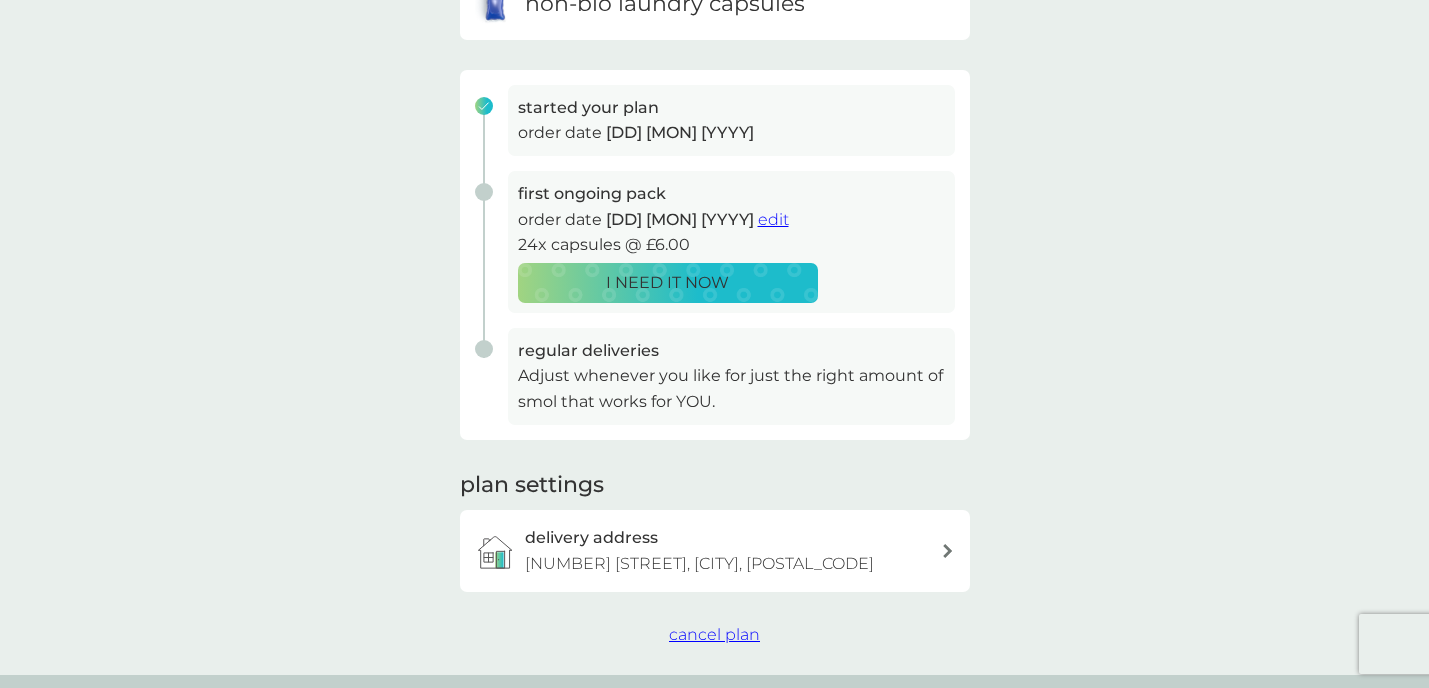 scroll, scrollTop: 250, scrollLeft: 0, axis: vertical 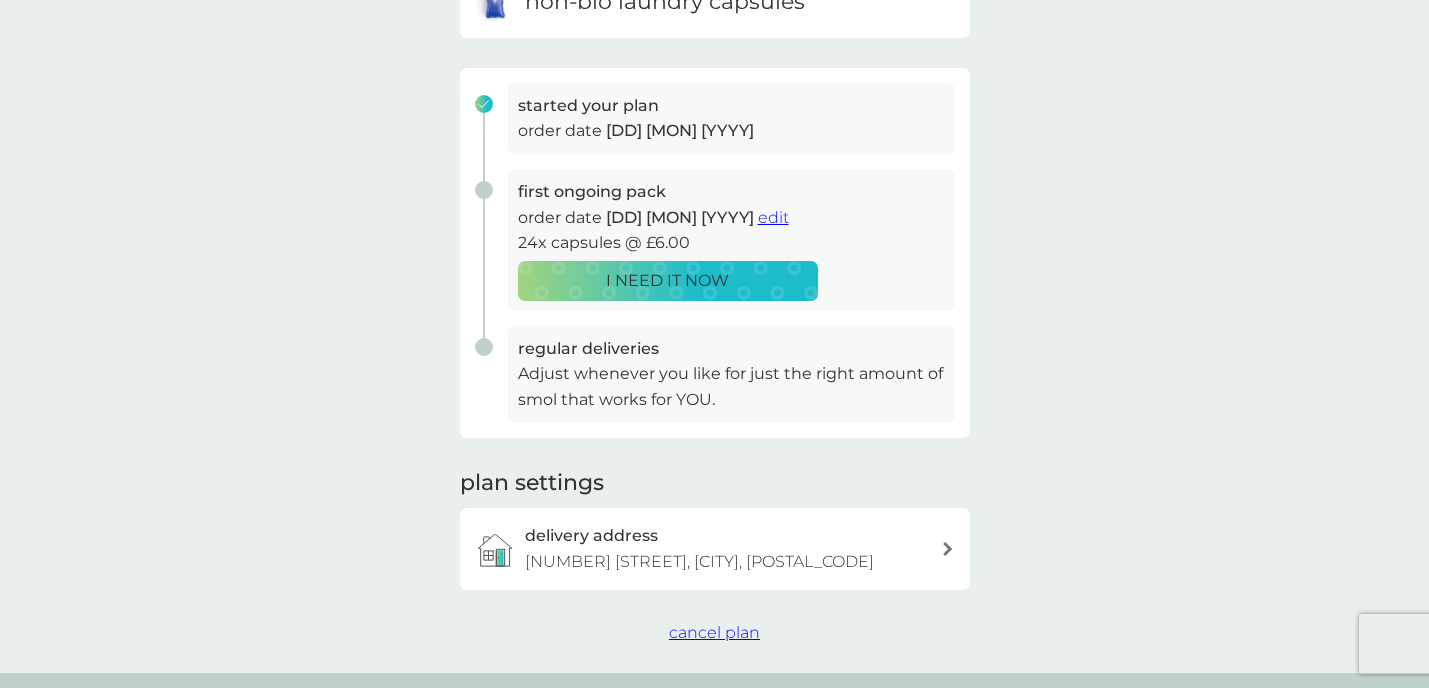 click on "delivery address [NUMBER] [STREET], [CITY], [POSTAL_CODE]" at bounding box center (733, 548) 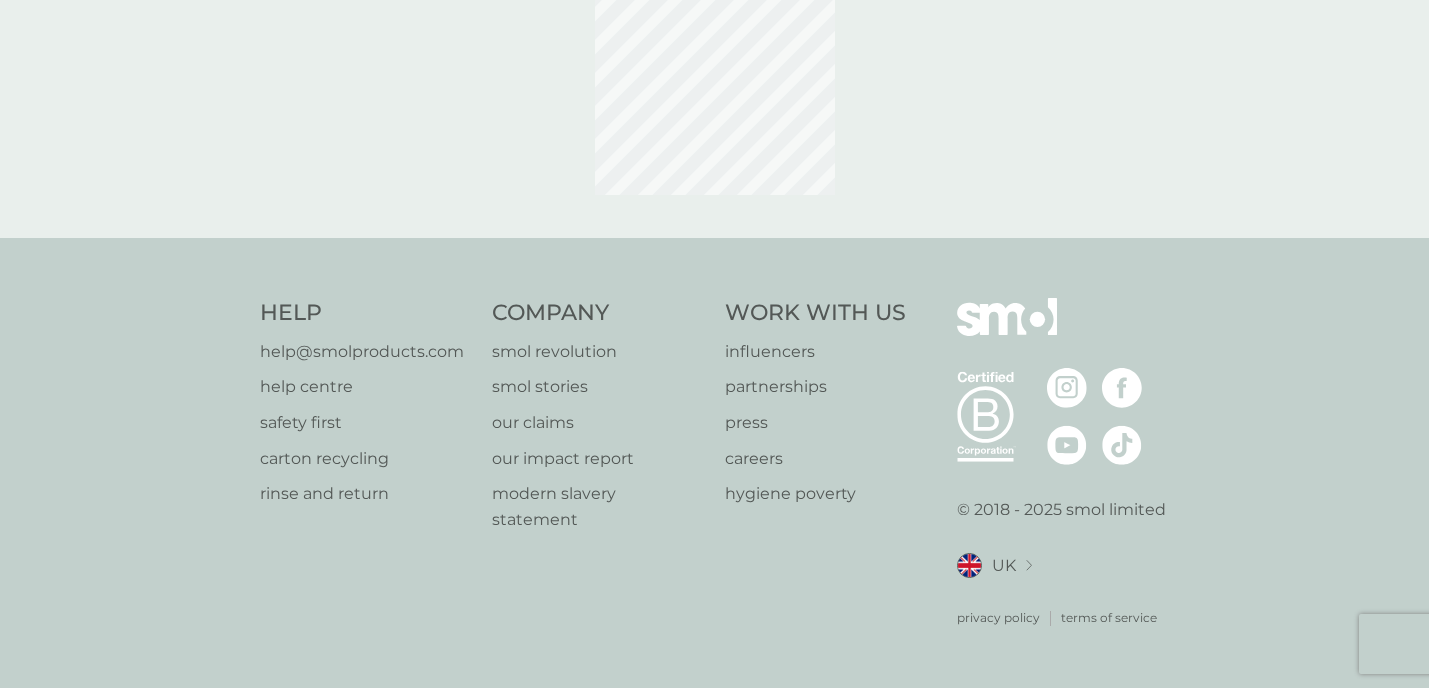 scroll, scrollTop: 0, scrollLeft: 0, axis: both 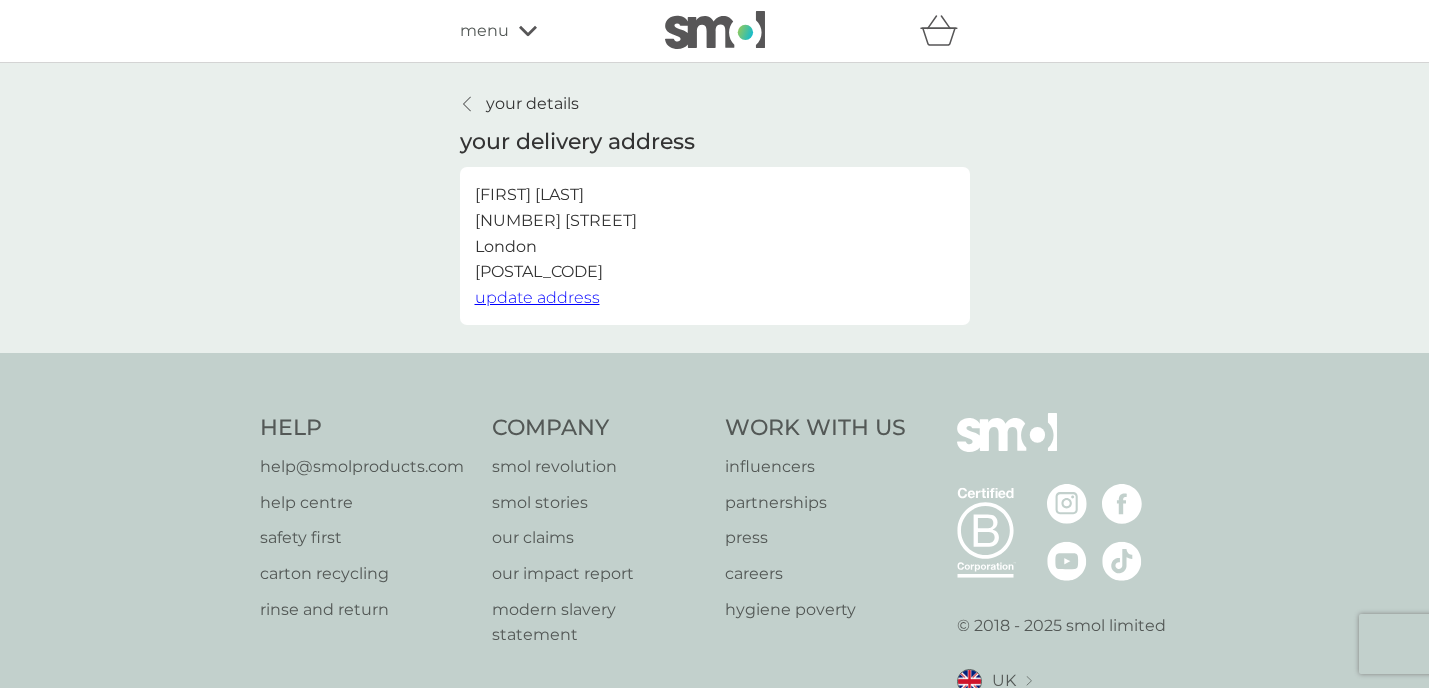 click on "your details" at bounding box center [532, 104] 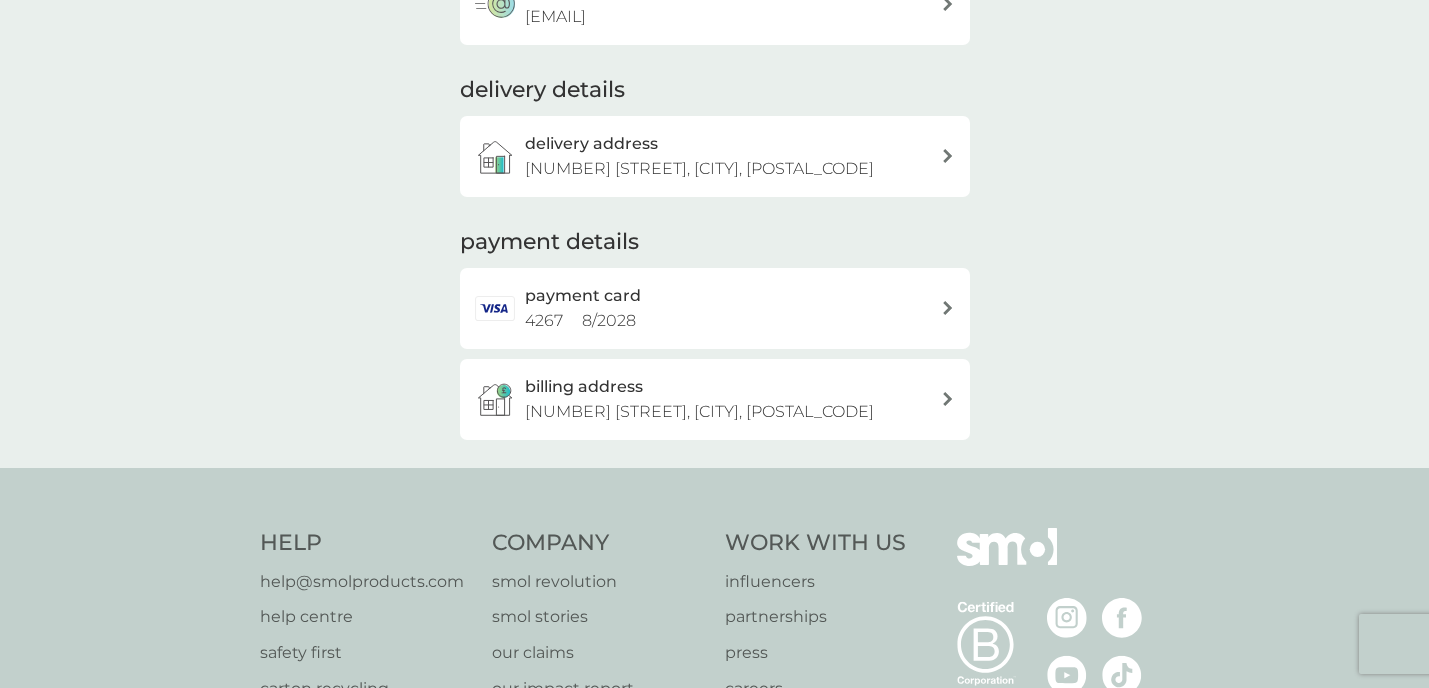 scroll, scrollTop: 0, scrollLeft: 0, axis: both 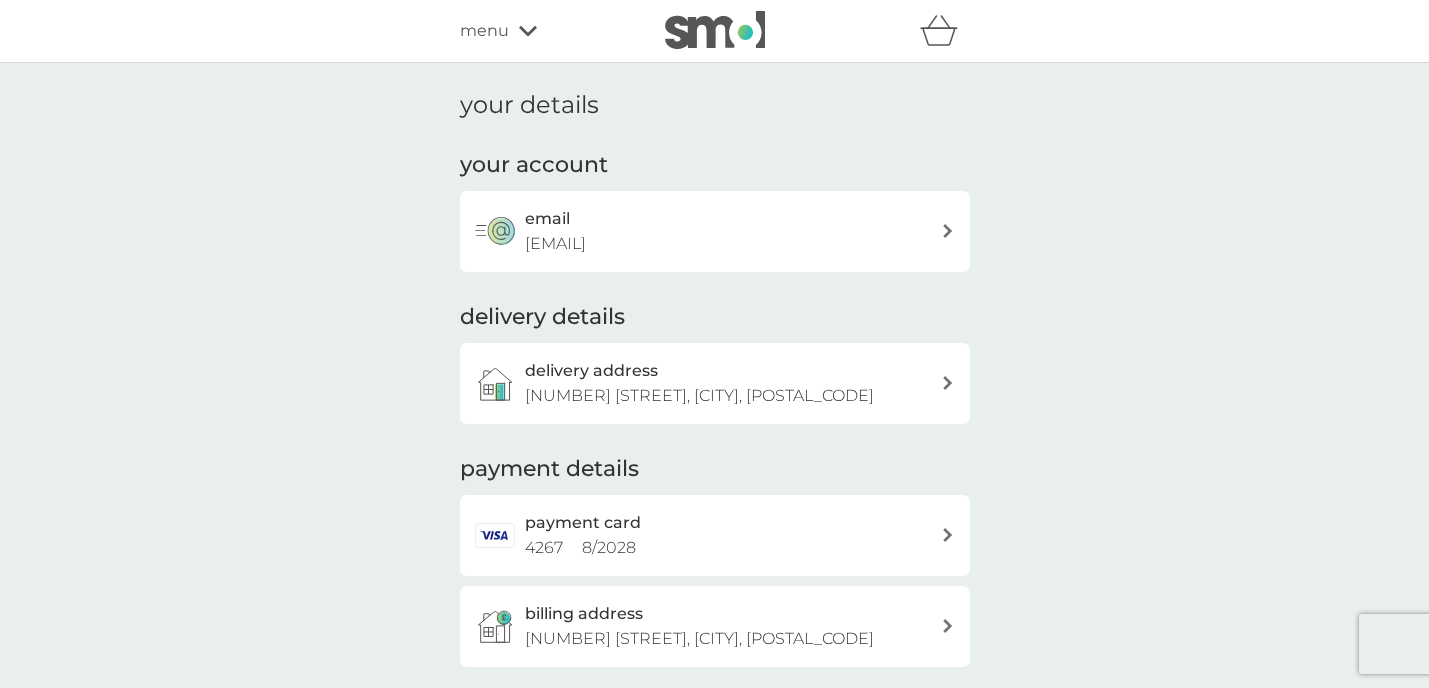 click 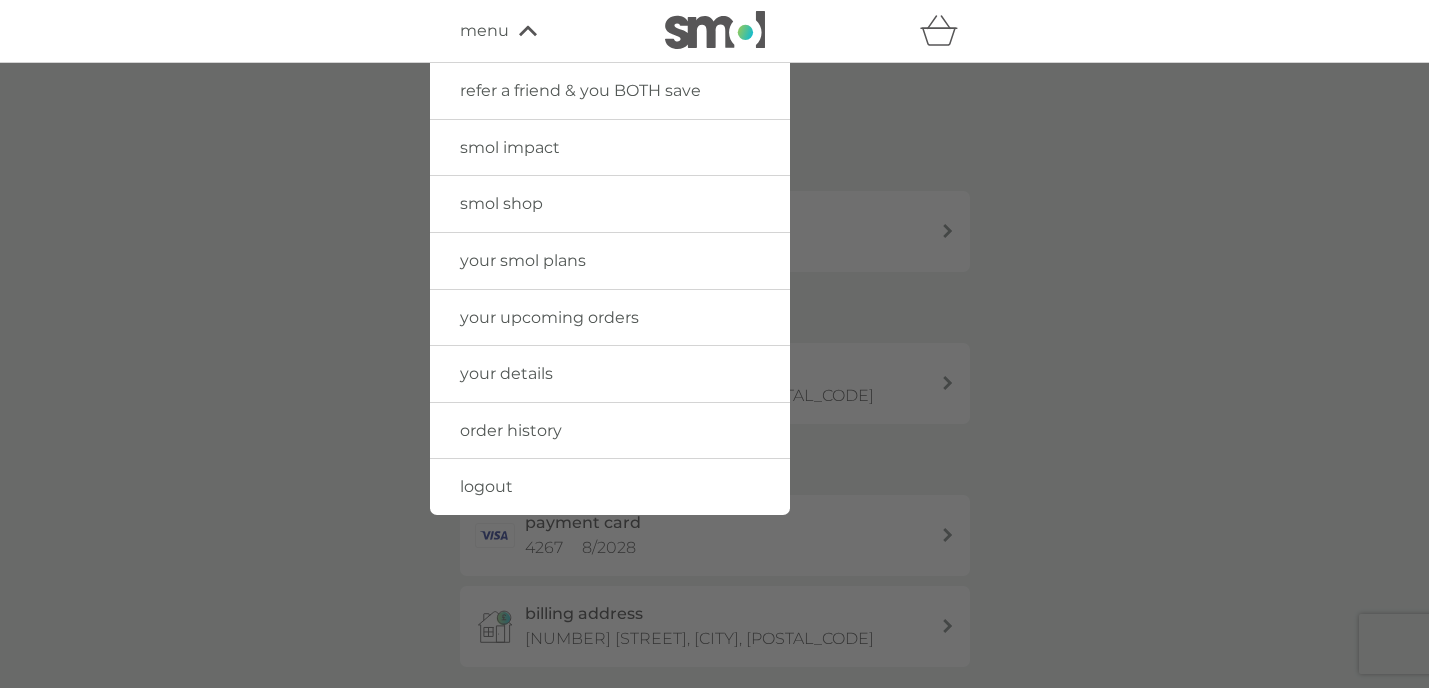 click at bounding box center (714, 407) 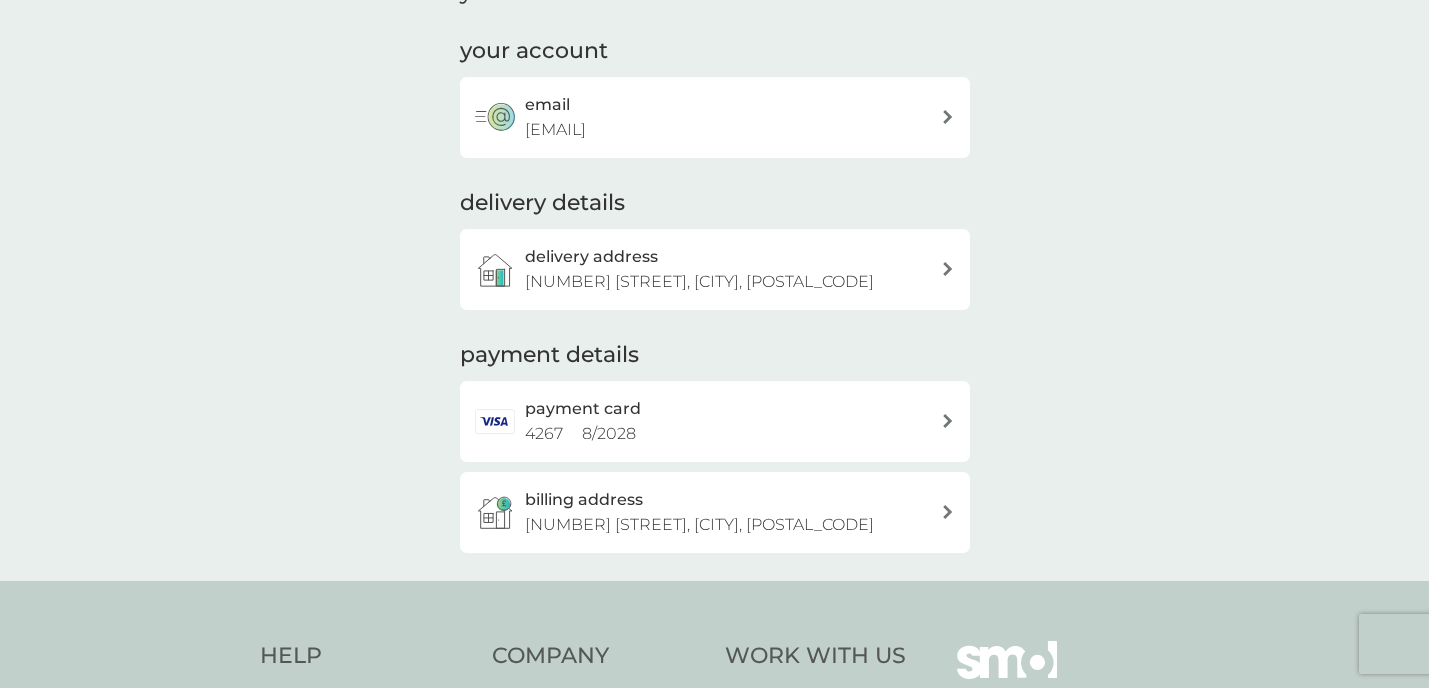scroll, scrollTop: 0, scrollLeft: 0, axis: both 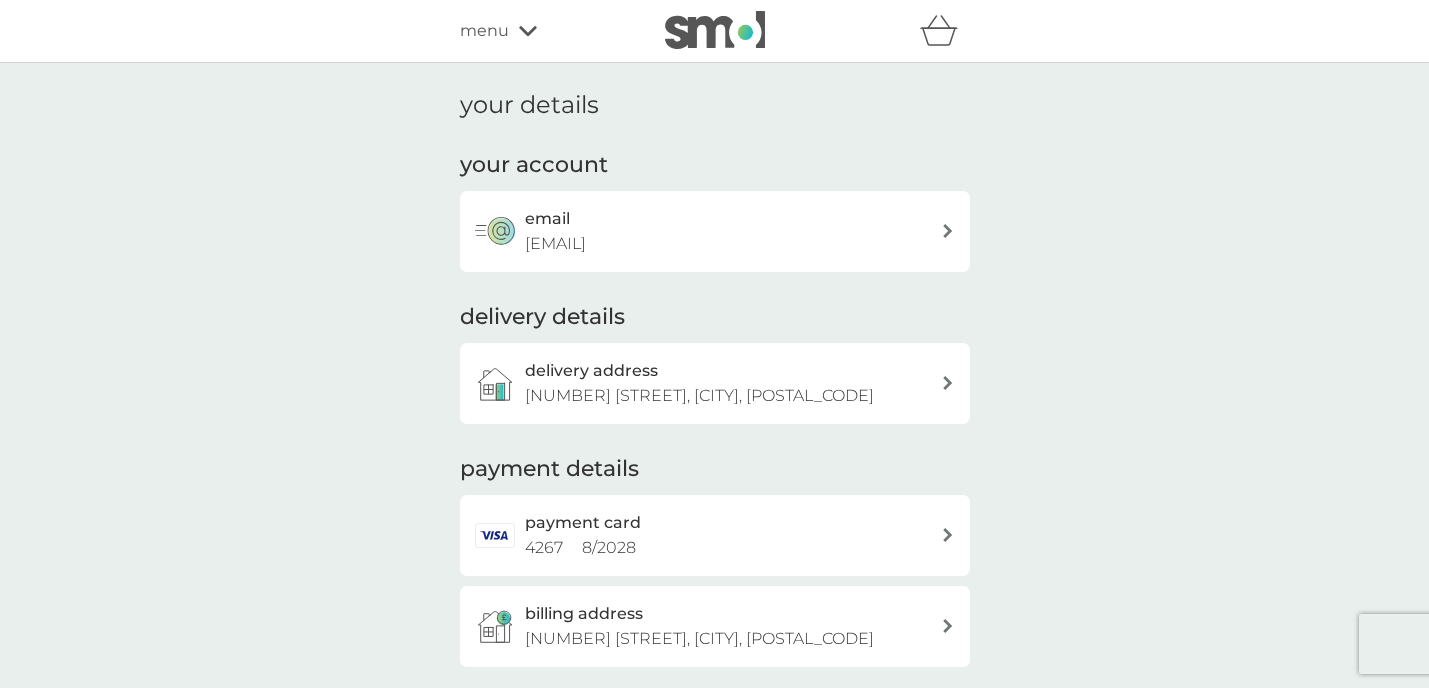 click on "menu" at bounding box center [545, 31] 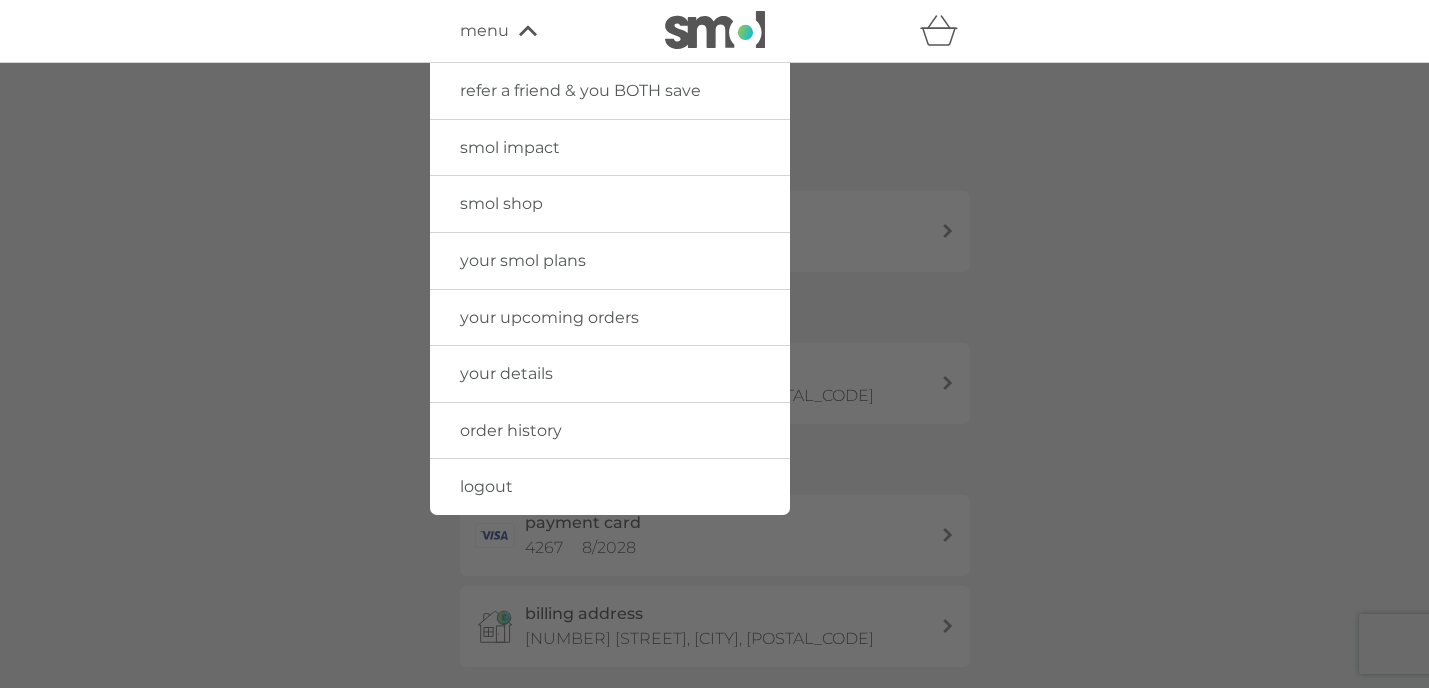 click on "your details" at bounding box center [610, 374] 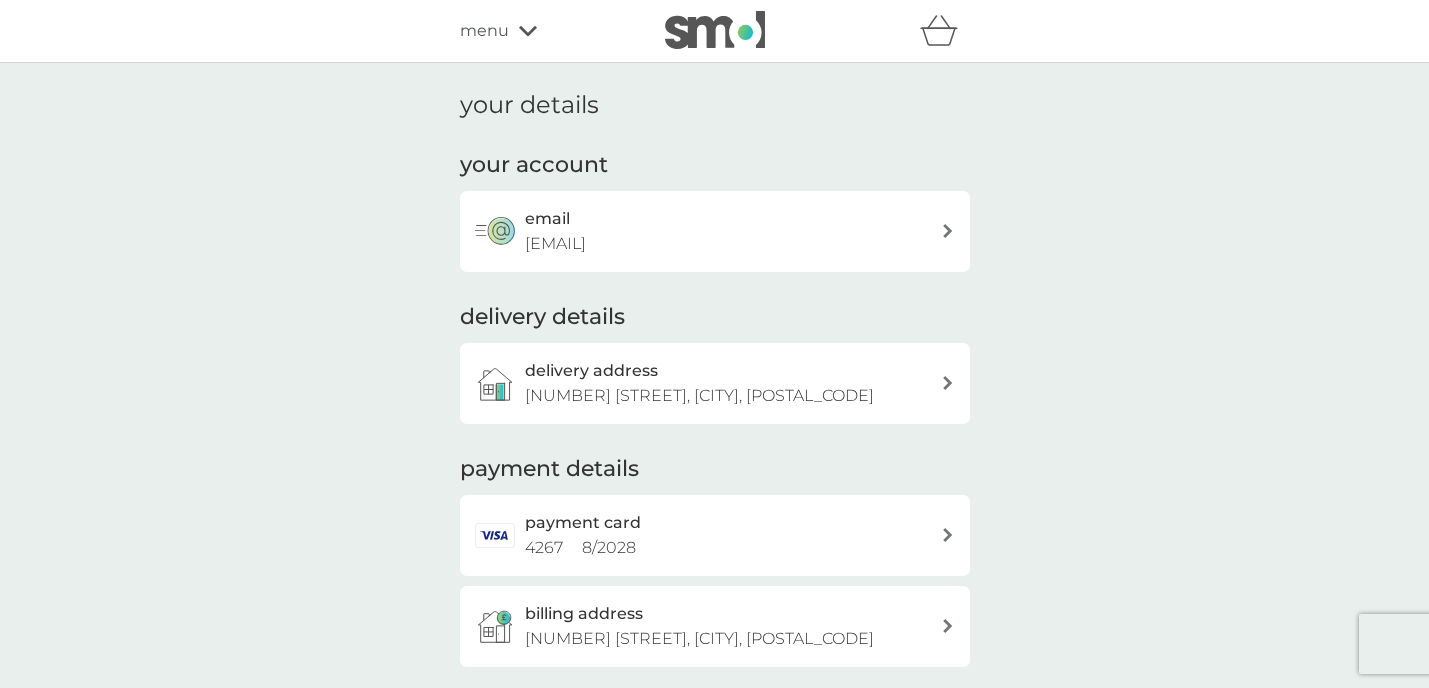 click on "refer a friend & you BOTH save smol impact smol shop your smol plans your upcoming orders your details order history logout menu" at bounding box center (714, 31) 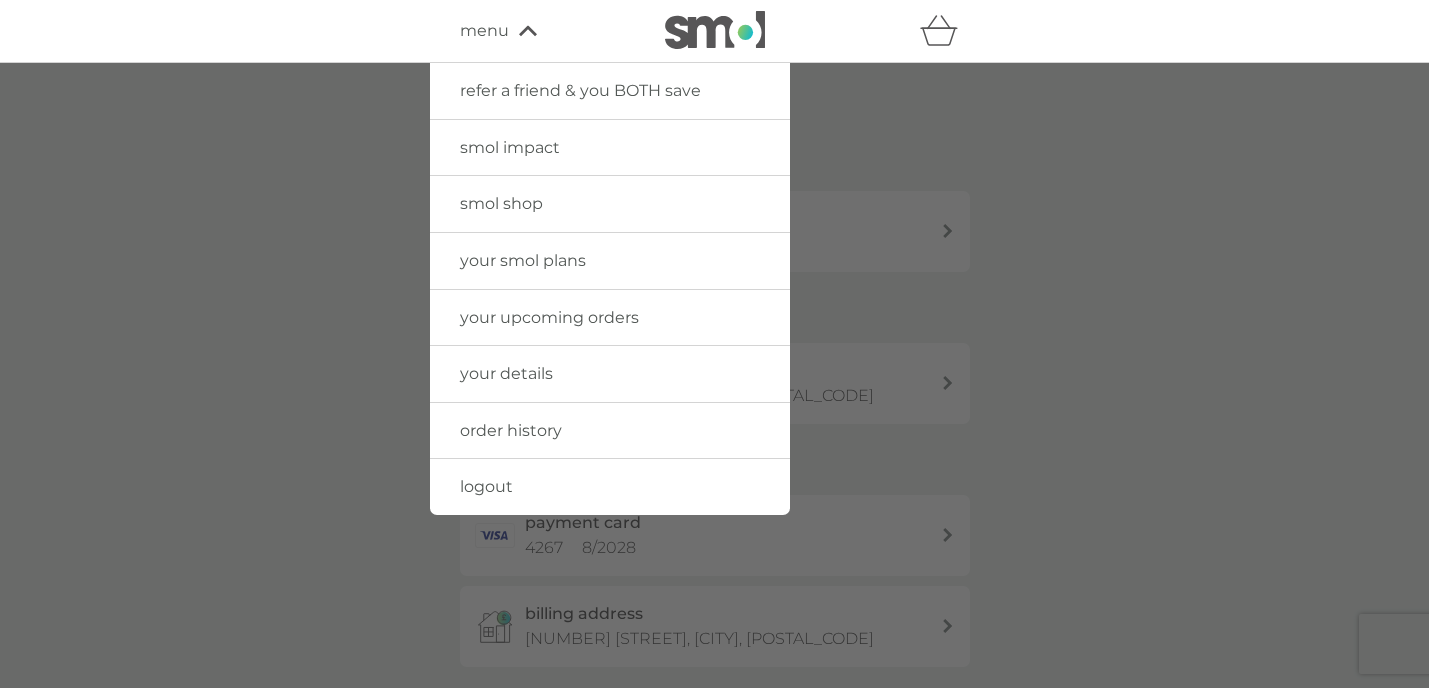 click on "your upcoming orders" at bounding box center (549, 317) 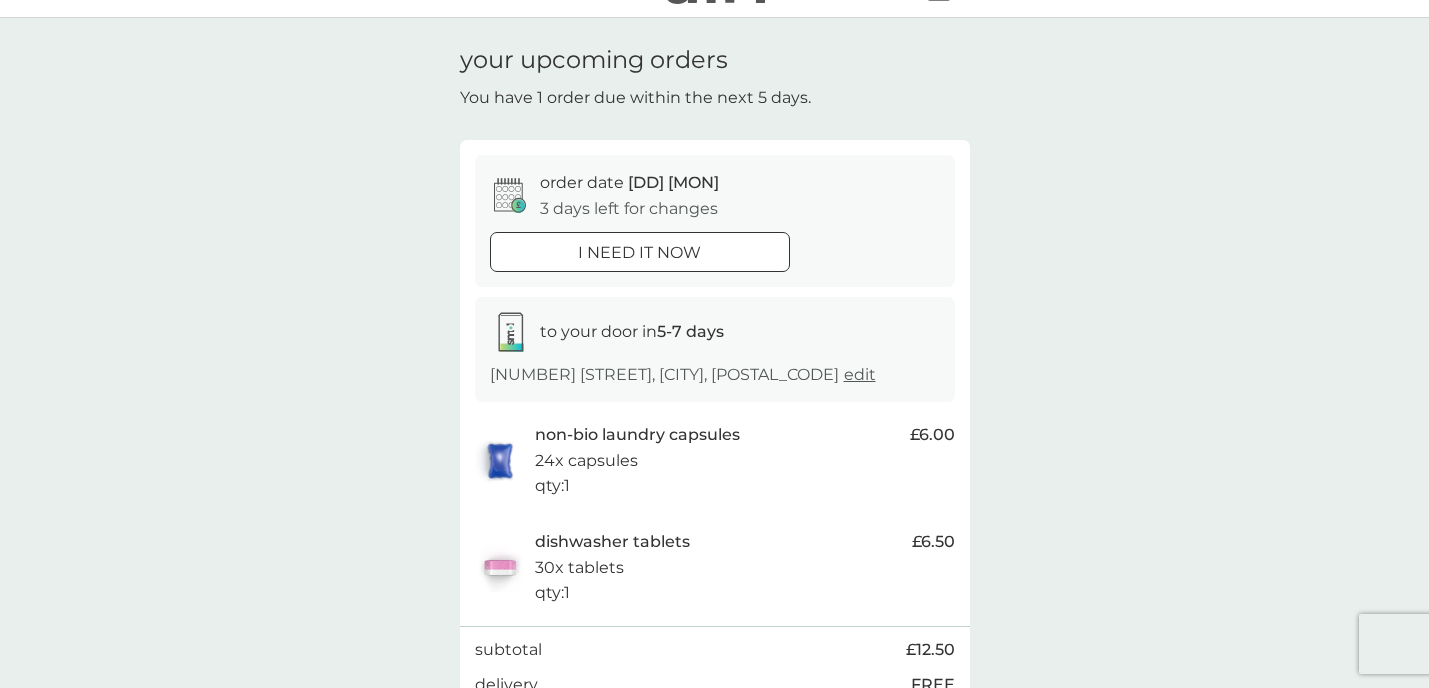 scroll, scrollTop: 57, scrollLeft: 0, axis: vertical 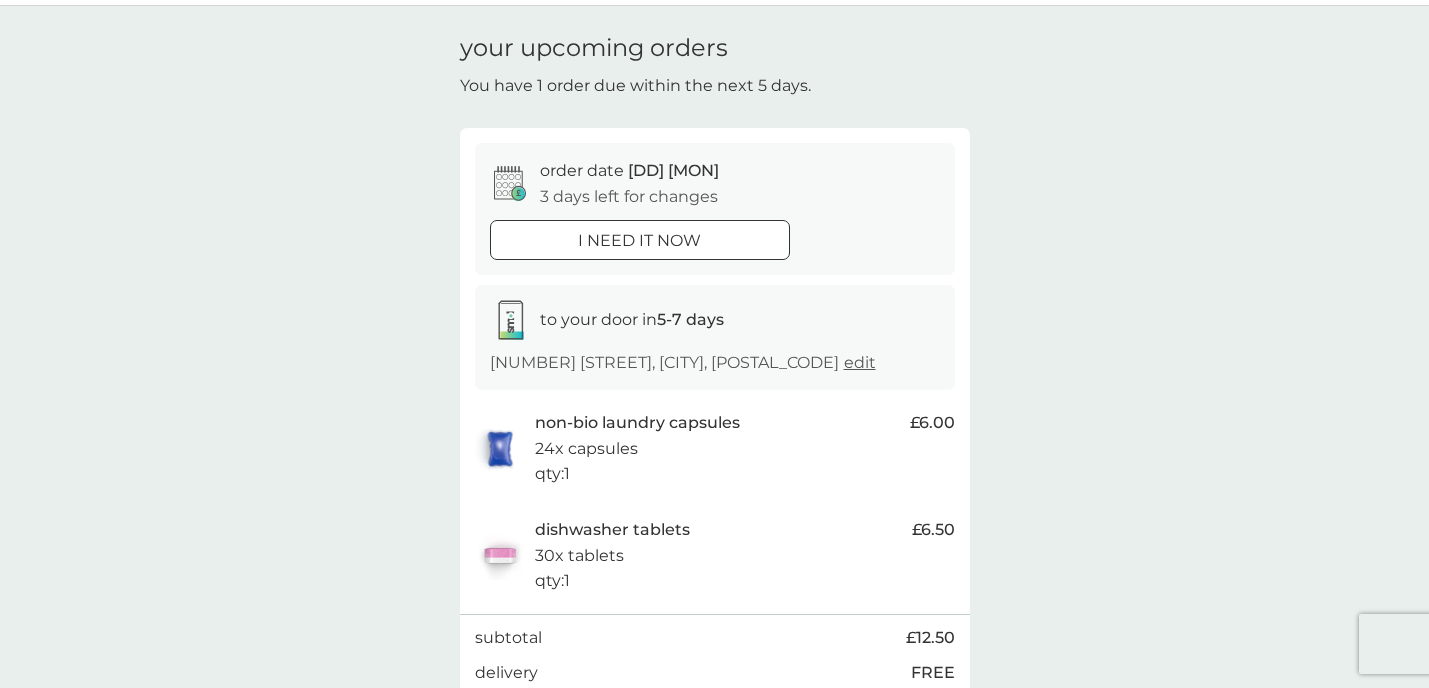 click on "non-bio laundry capsules 24x capsules qty :  1" at bounding box center [717, 448] 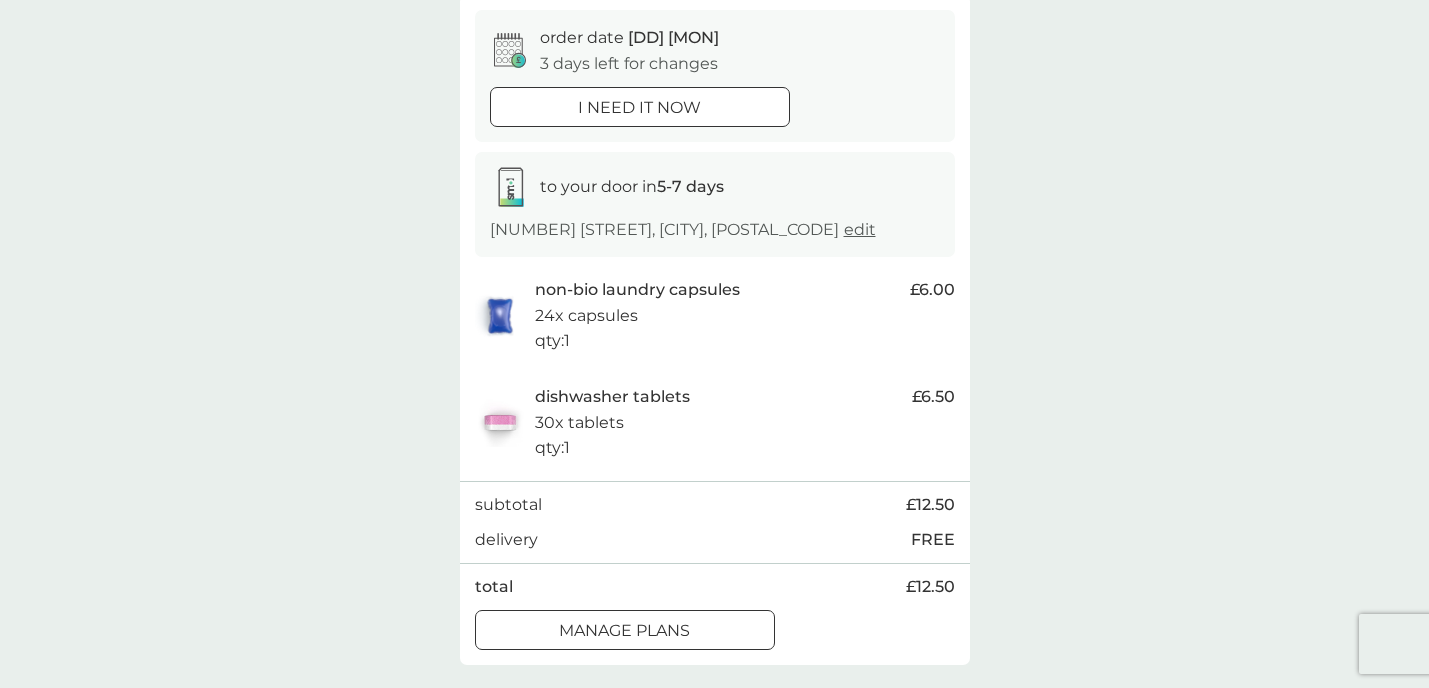 scroll, scrollTop: 191, scrollLeft: 0, axis: vertical 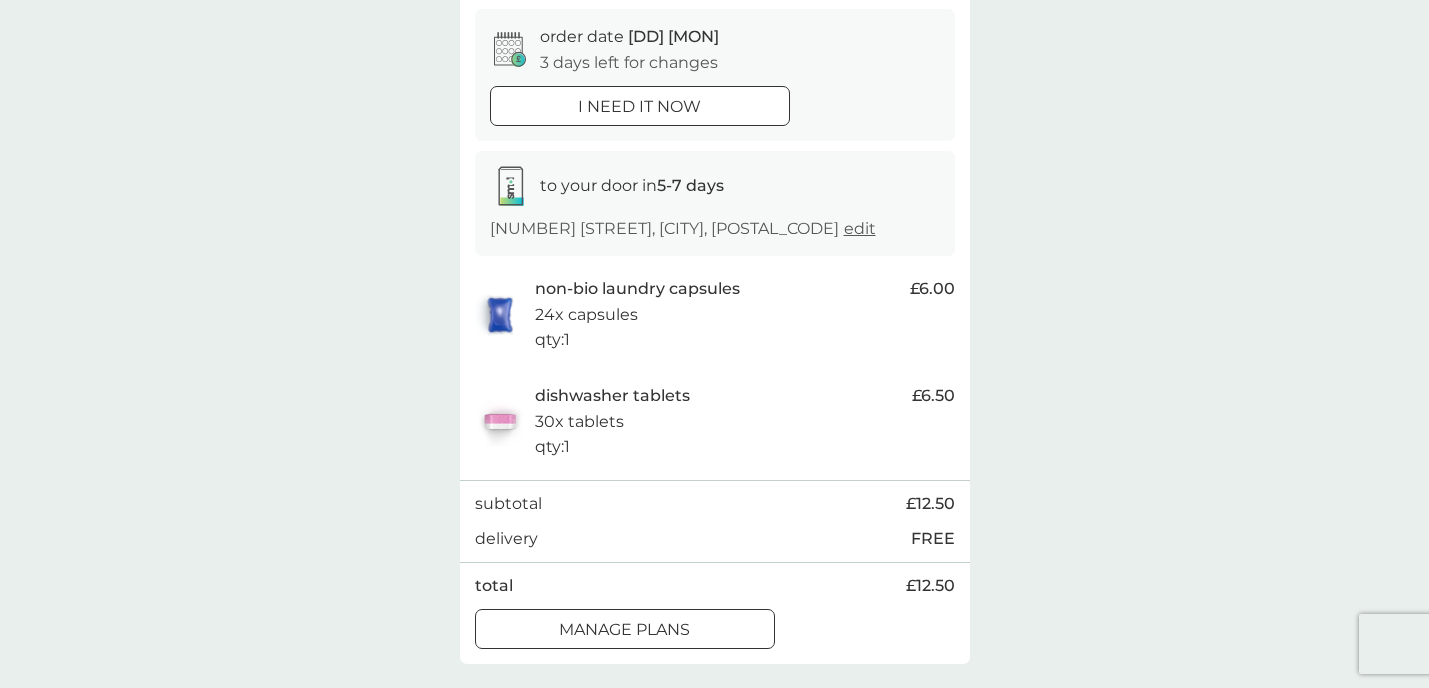 click on "manage plans" at bounding box center (625, 629) 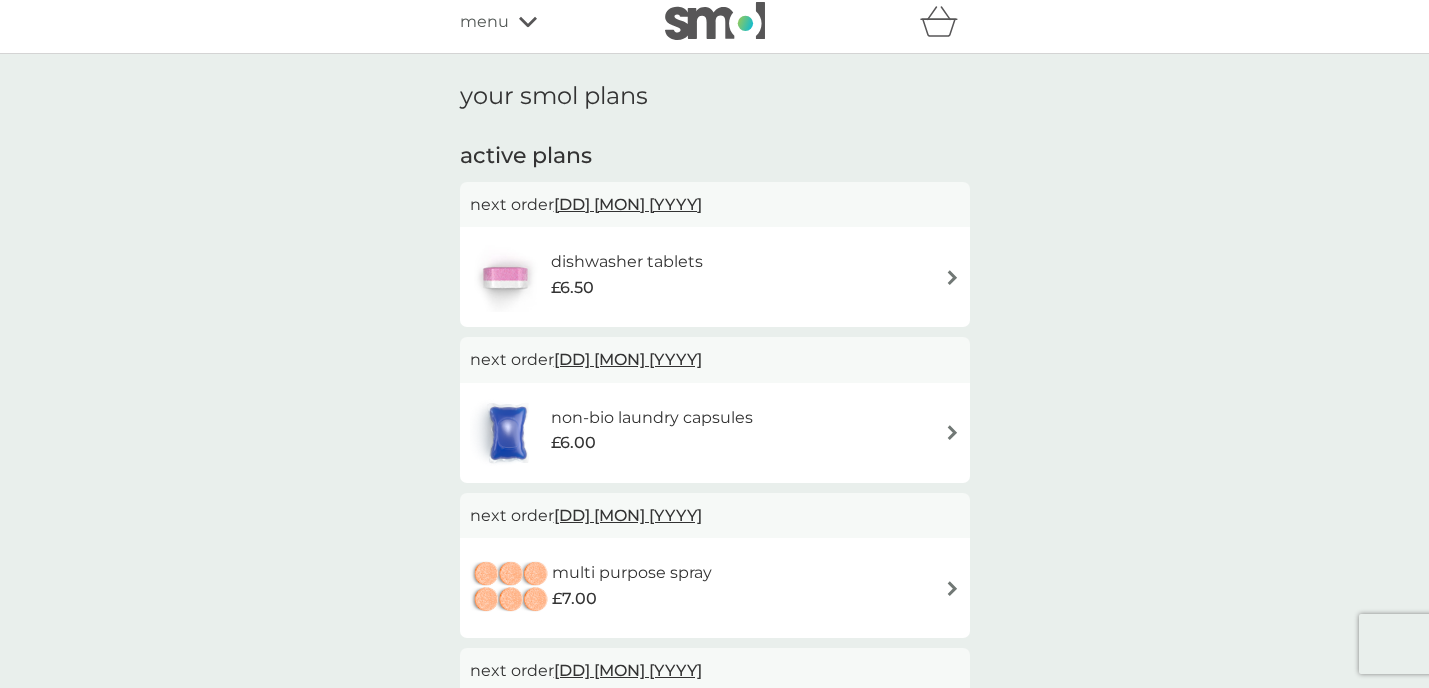 scroll, scrollTop: 0, scrollLeft: 0, axis: both 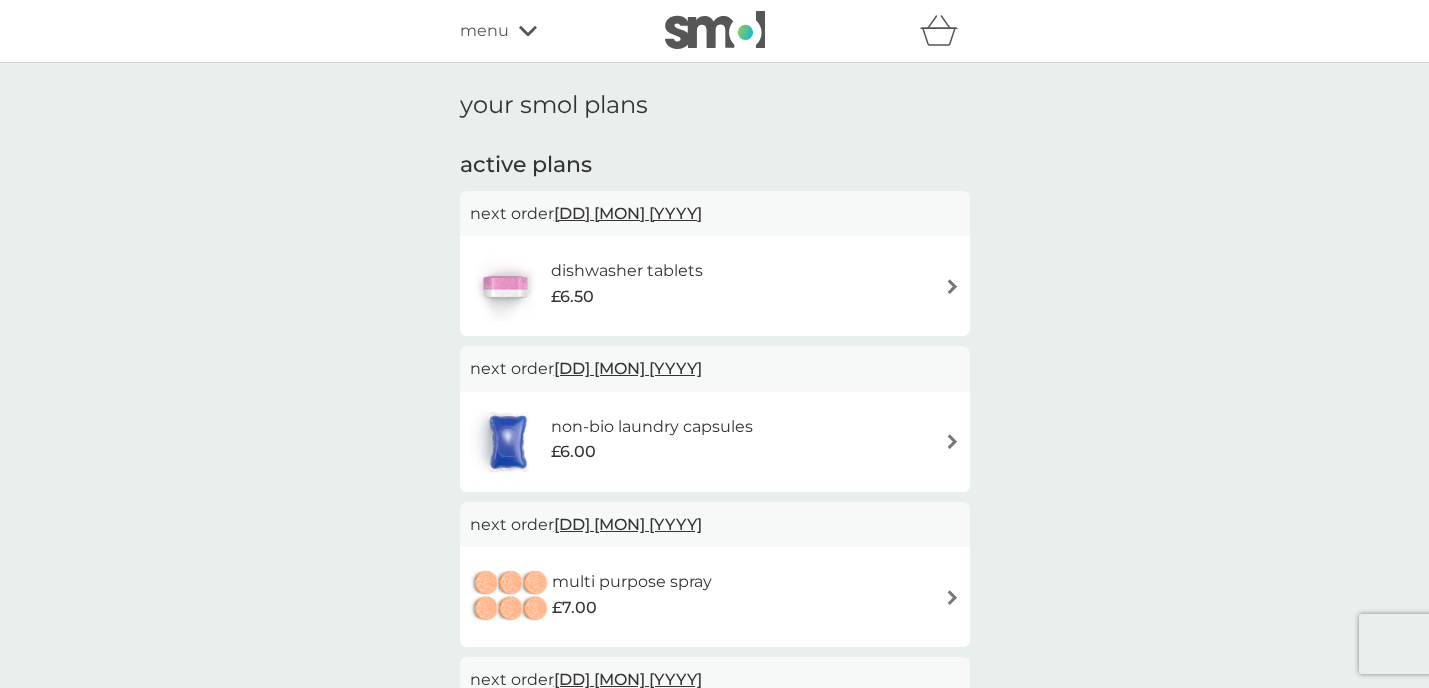 click on "menu" at bounding box center [545, 31] 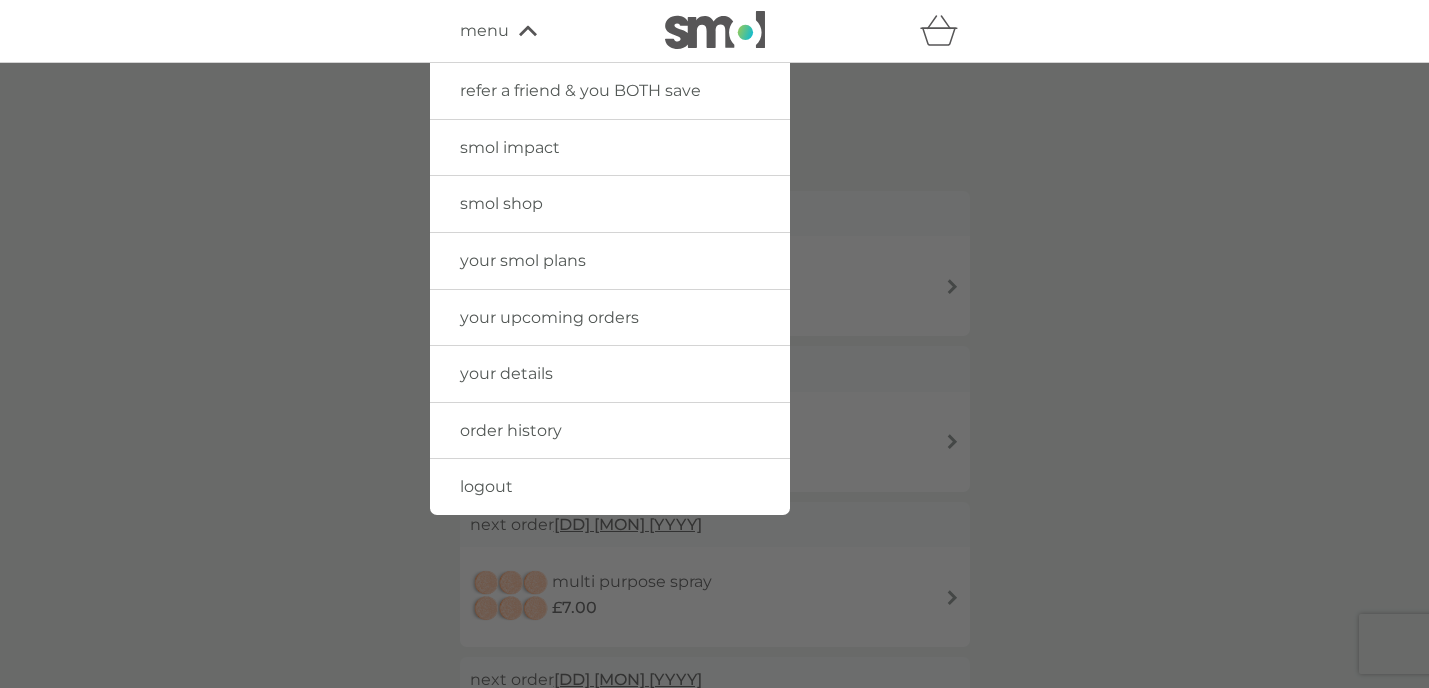 click on "smol shop" at bounding box center [501, 203] 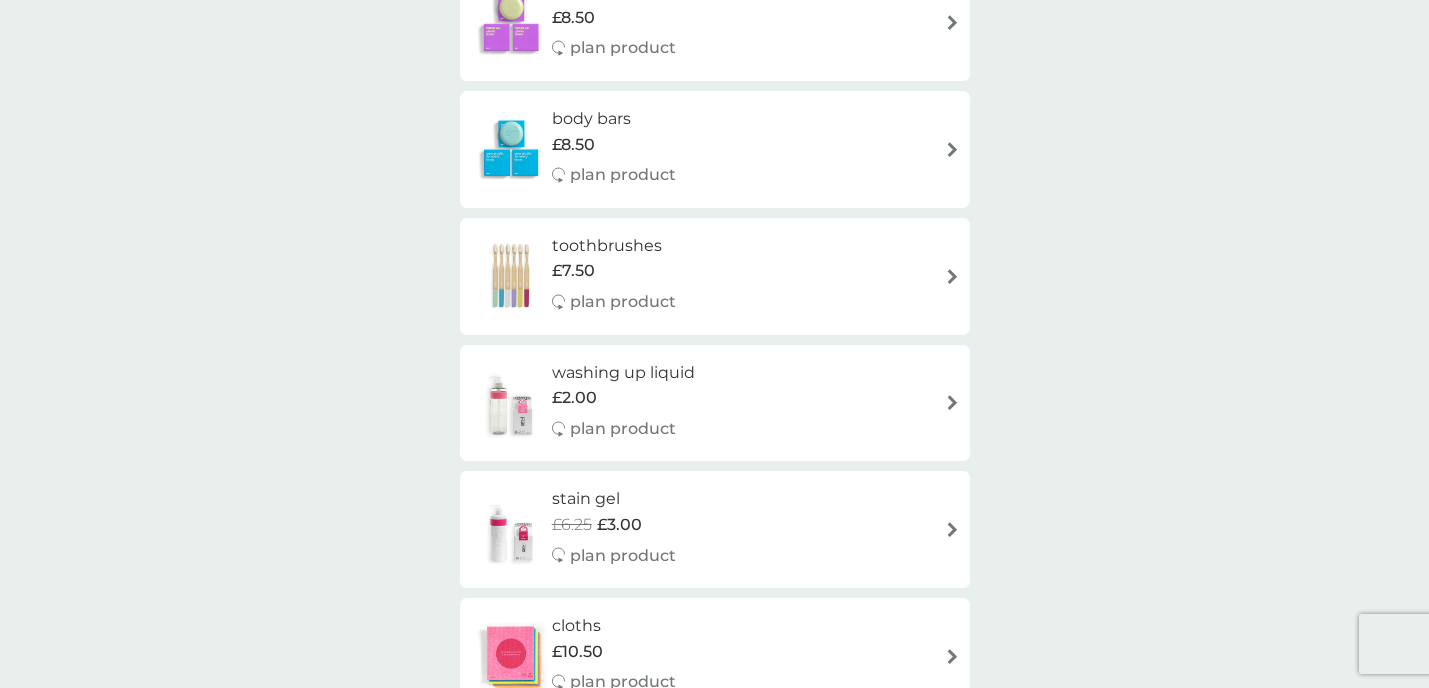 scroll, scrollTop: 1492, scrollLeft: 0, axis: vertical 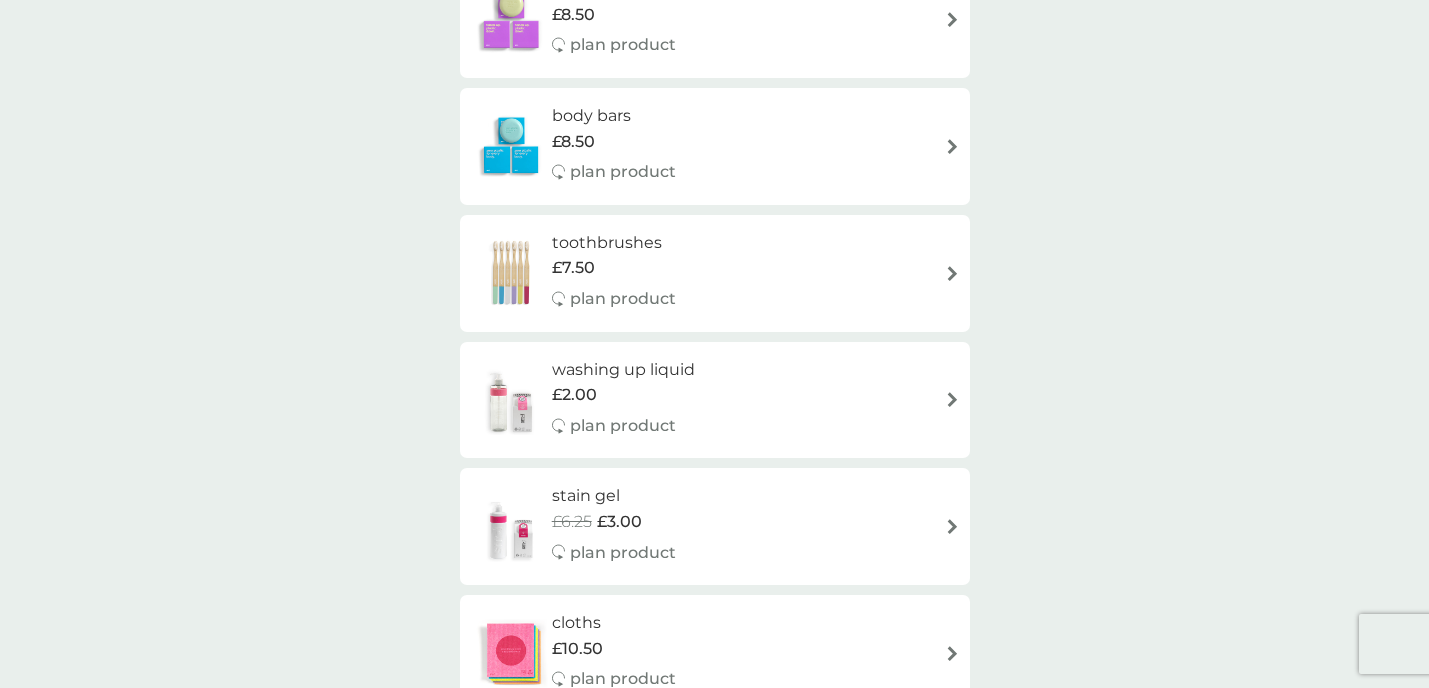 click on "washing up liquid £2.00 plan product" at bounding box center (715, 400) 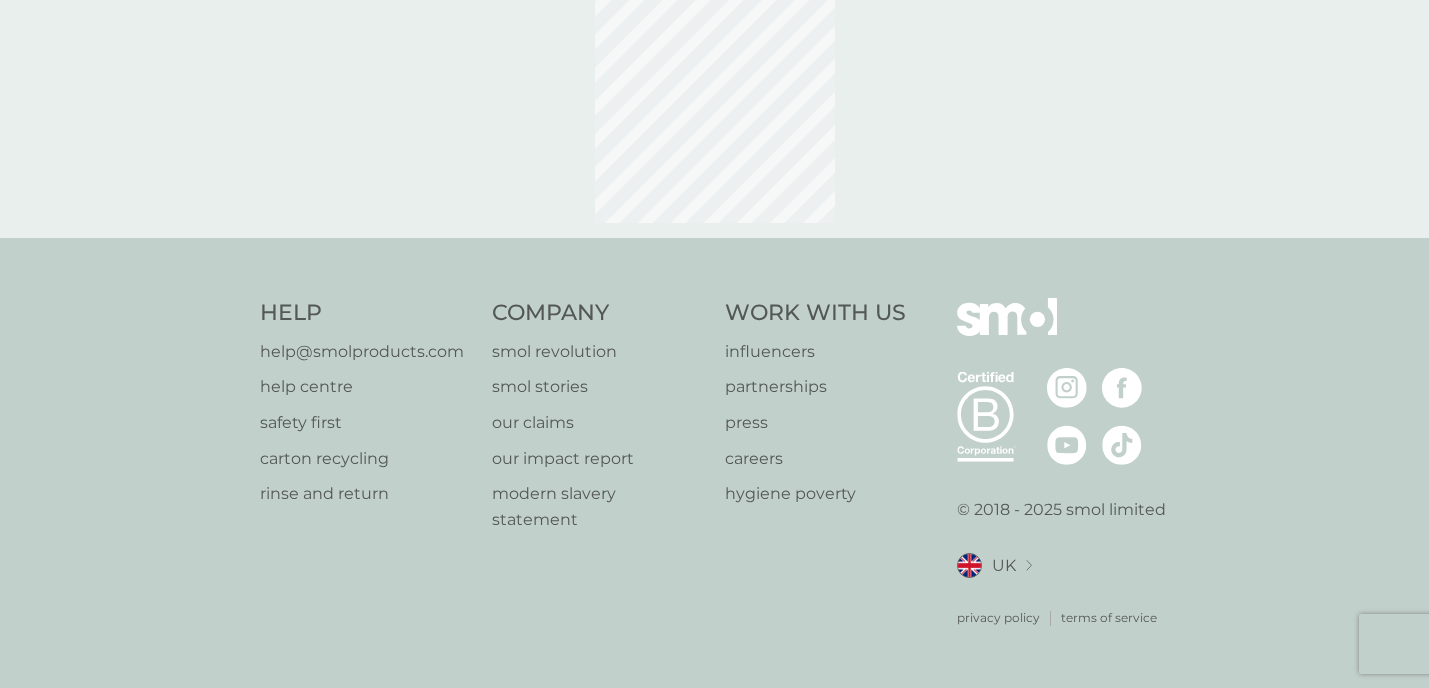 scroll, scrollTop: 0, scrollLeft: 0, axis: both 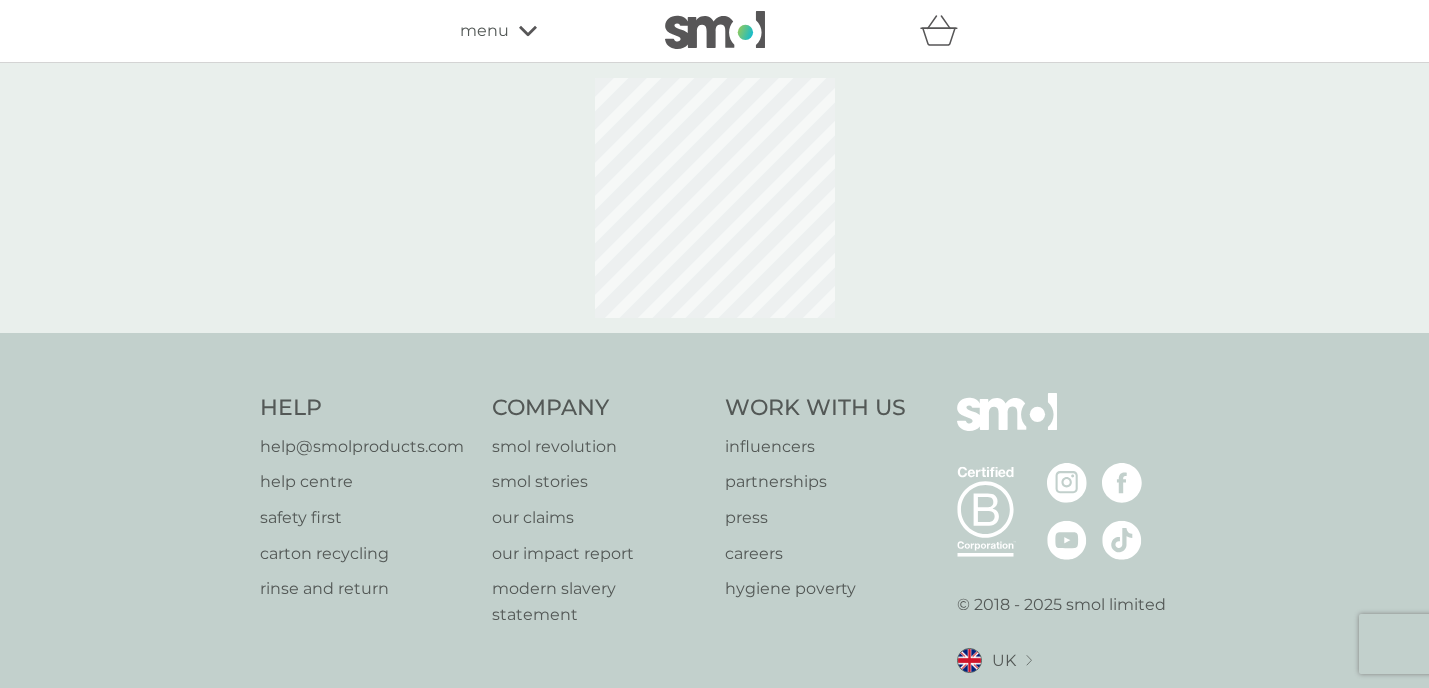select on "112" 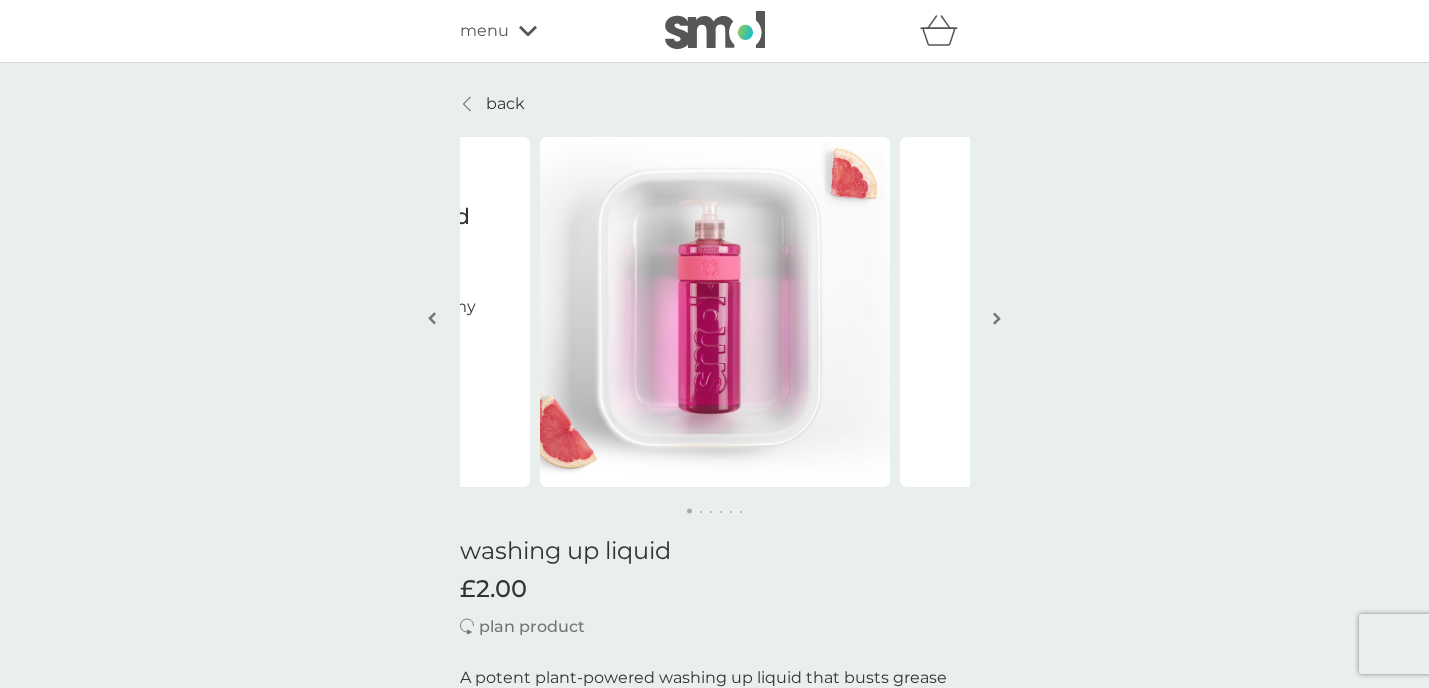 click on "back Keeps me organised and love the products Super delivery always advising if despatch dates so I can amend my orders when needed - [FIRST]
Keeps me organised and love the products Super delivery always advising if despatch dates so I can amend my orders when needed - [FIRST]
washing up liquid £2.00 plan product A potent plant-powered washing up liquid that busts grease for spotless pots and perfect plates; all with the fruity fragrance of pink grapefruit. effective even in cold water plant-powered vegan & cruelty-free 100% recycled plastic bottle-for-life carbon-cutting refill cartons how it works starter packs contain 1 x bottle-for-life and 1 x 500ml refill carton your ongoing refill pack of 4 x 500ml cartons costs just £8.50 plan delivery frequency 1 week 2 weeks 3 weeks 4 weeks 5 weeks 6 weeks 7 weeks 8 weeks 9 weeks 10 weeks 11 weeks 12 weeks 13 weeks 14 weeks 15 weeks 16 weeks (our suggestion) 17 weeks 18 weeks 19 weeks 20 weeks 21 weeks 22 weeks 23 weeks 24 weeks 25 weeks . ." at bounding box center [714, 1329] 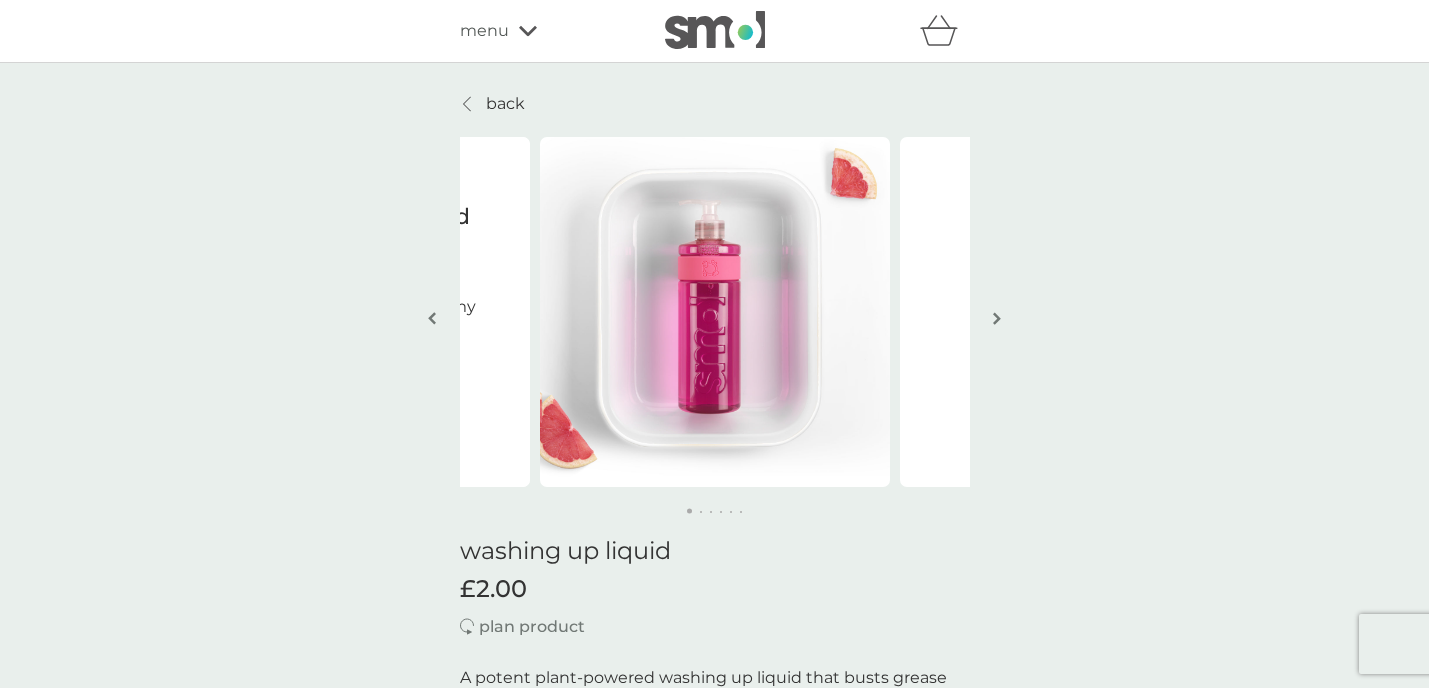 click at bounding box center (997, 320) 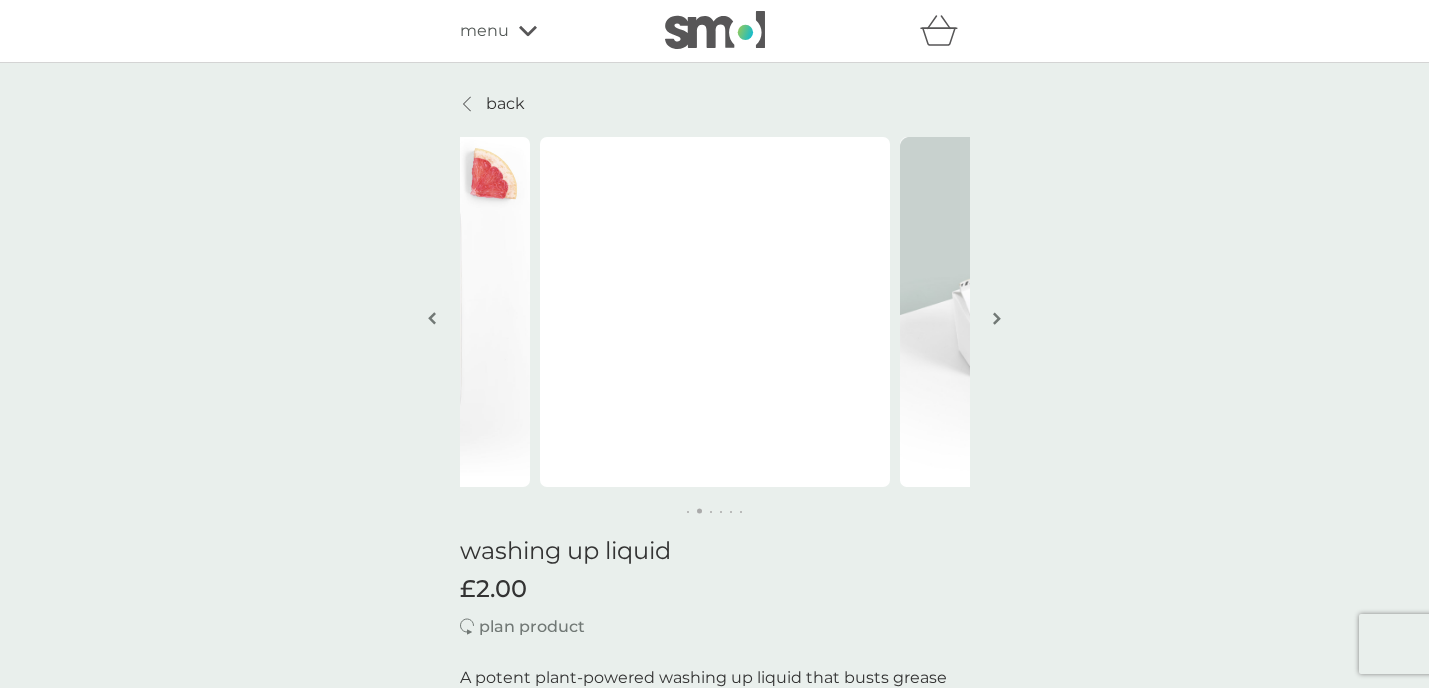click at bounding box center [997, 320] 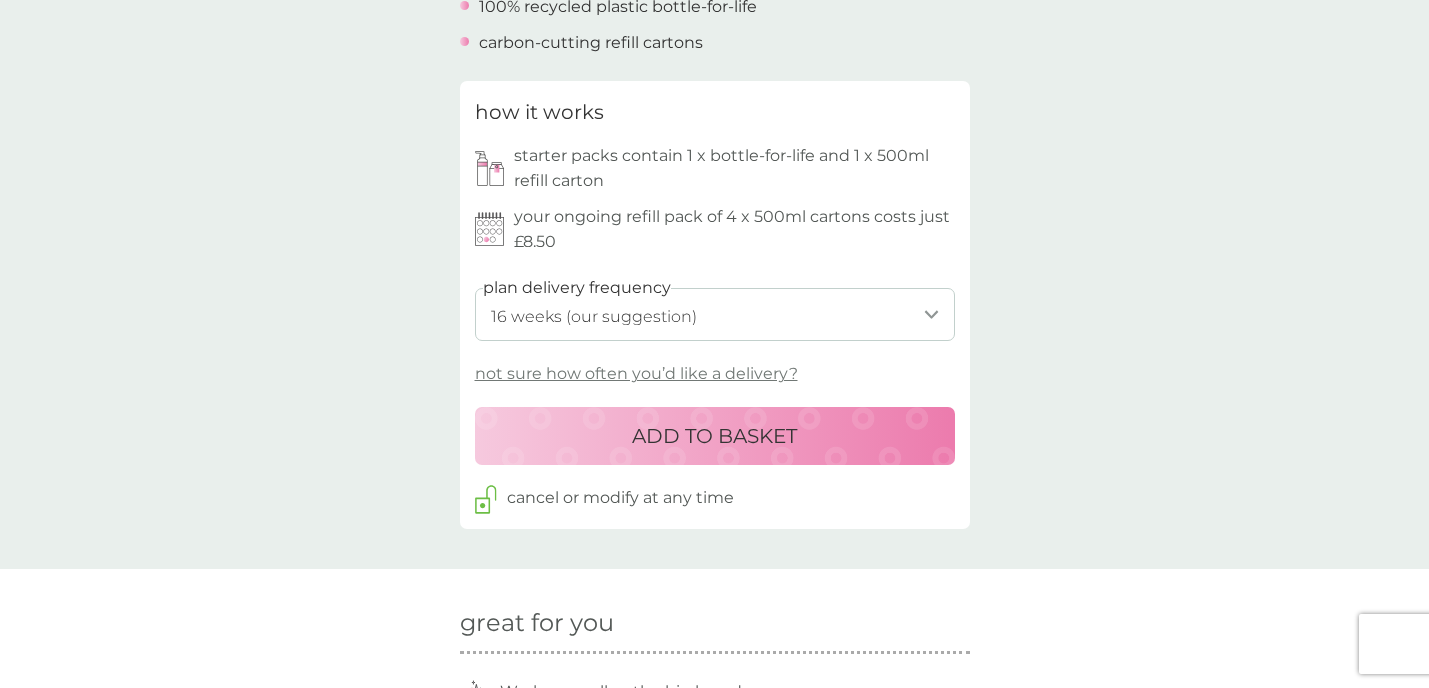 scroll, scrollTop: 880, scrollLeft: 0, axis: vertical 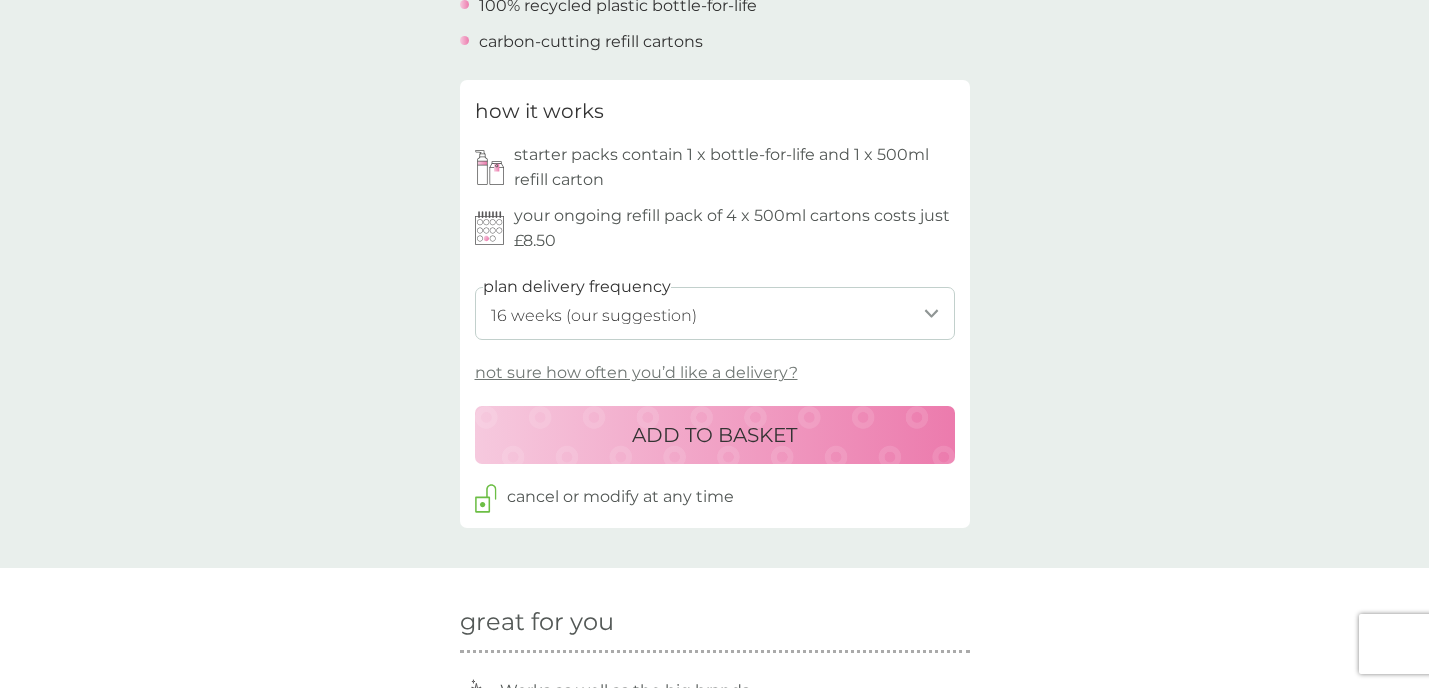 click on "ADD TO BASKET" at bounding box center (714, 435) 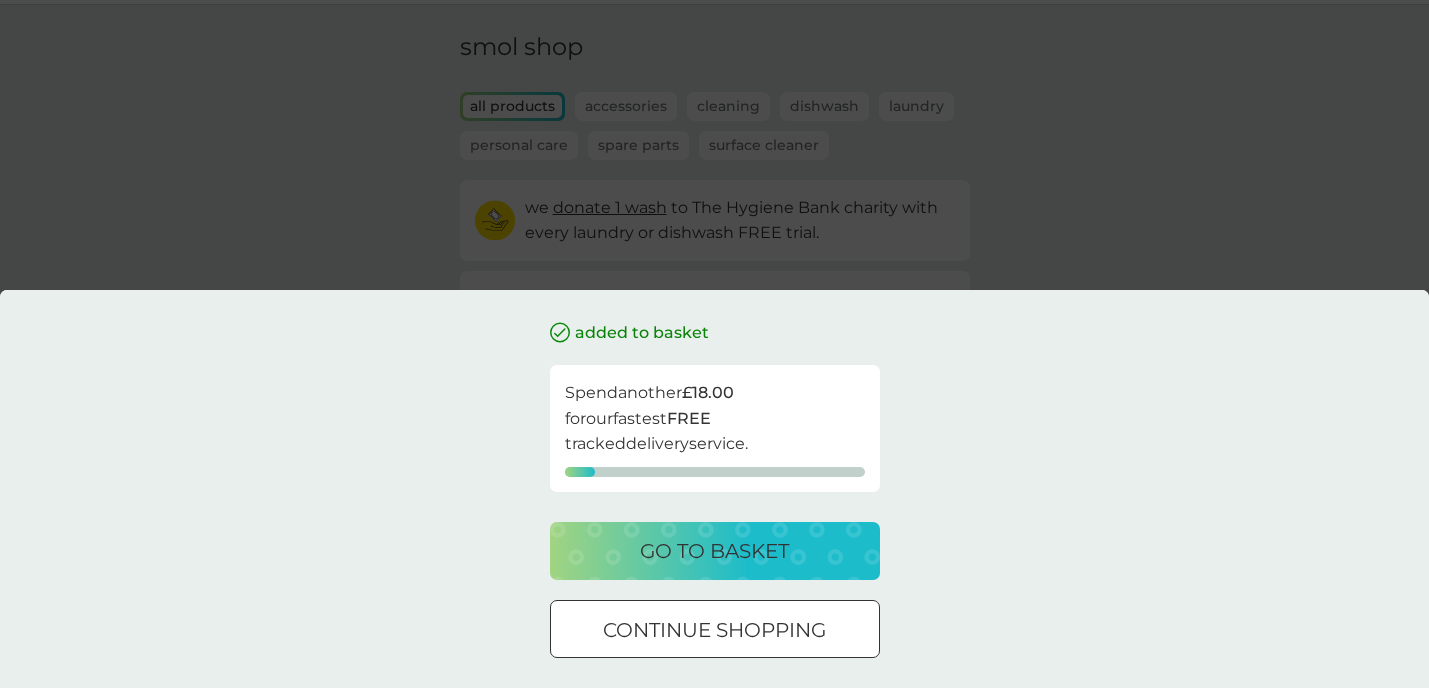 scroll, scrollTop: 59, scrollLeft: 0, axis: vertical 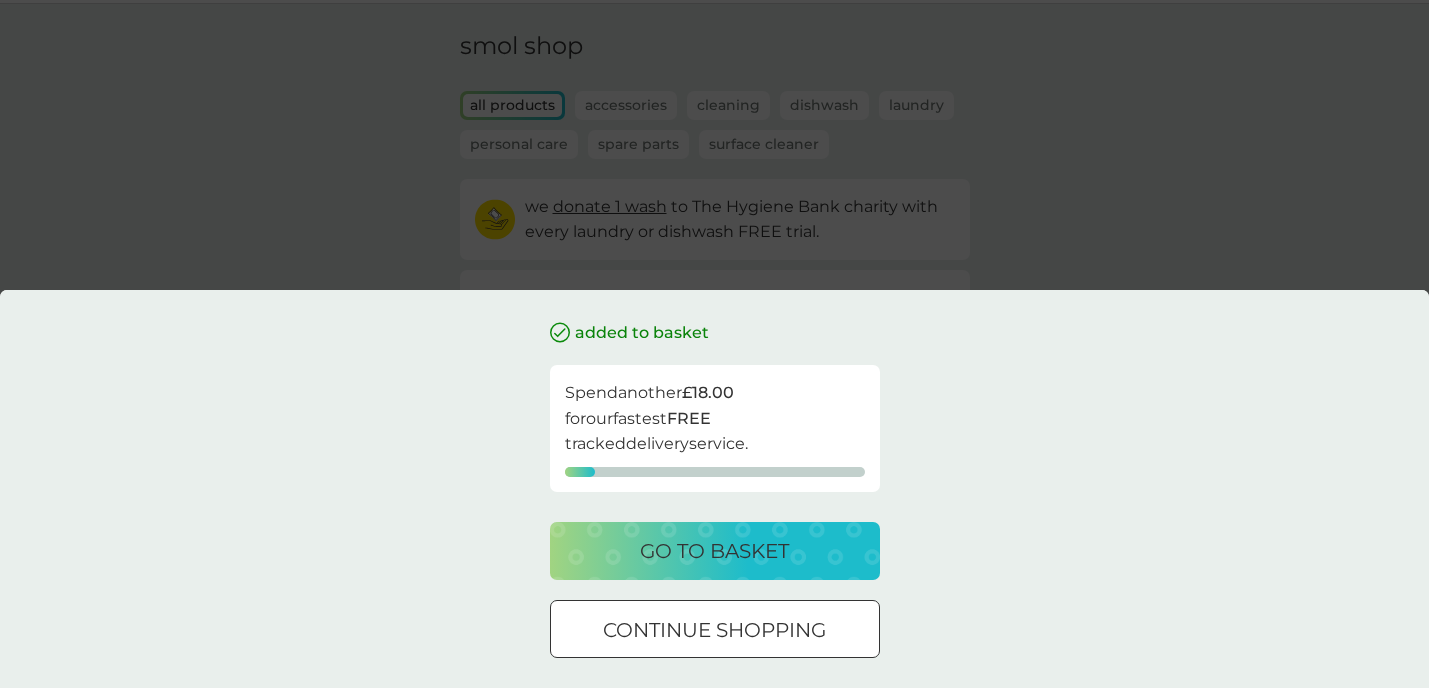 click on "go to basket" at bounding box center [714, 551] 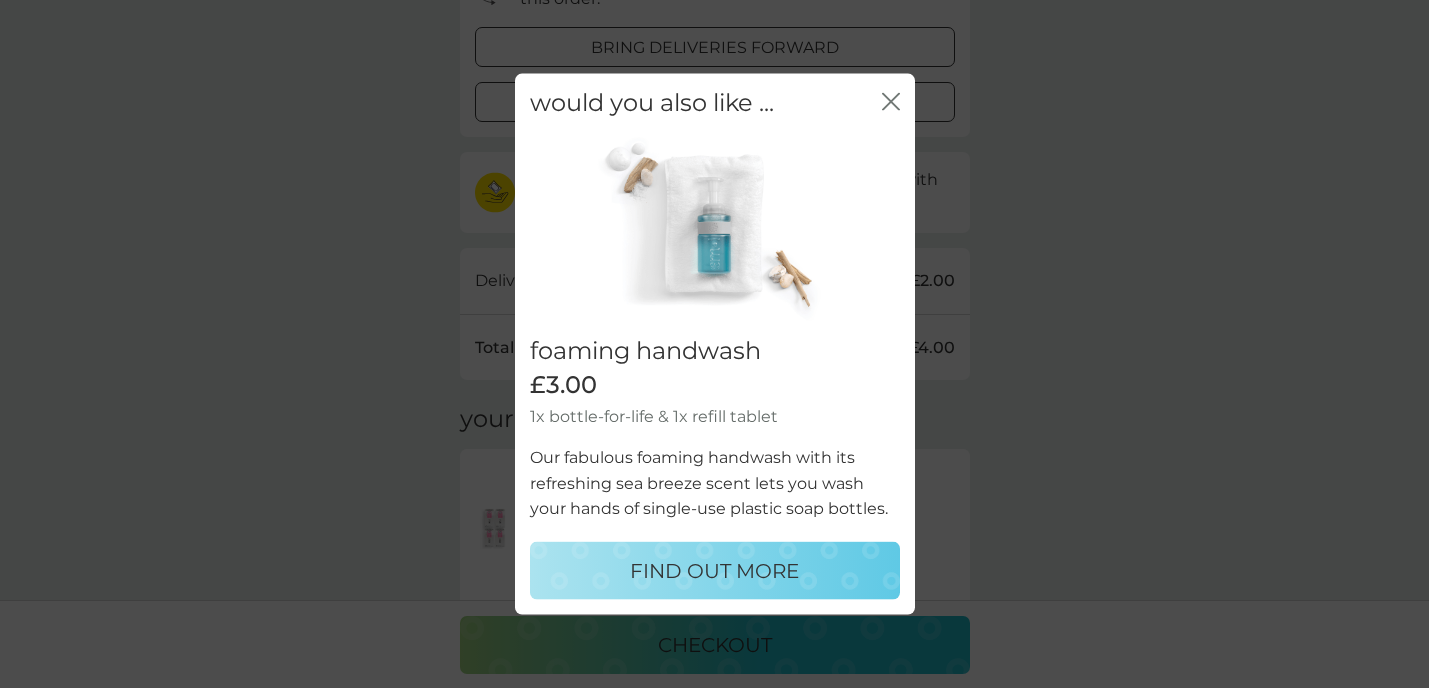 scroll, scrollTop: 642, scrollLeft: 0, axis: vertical 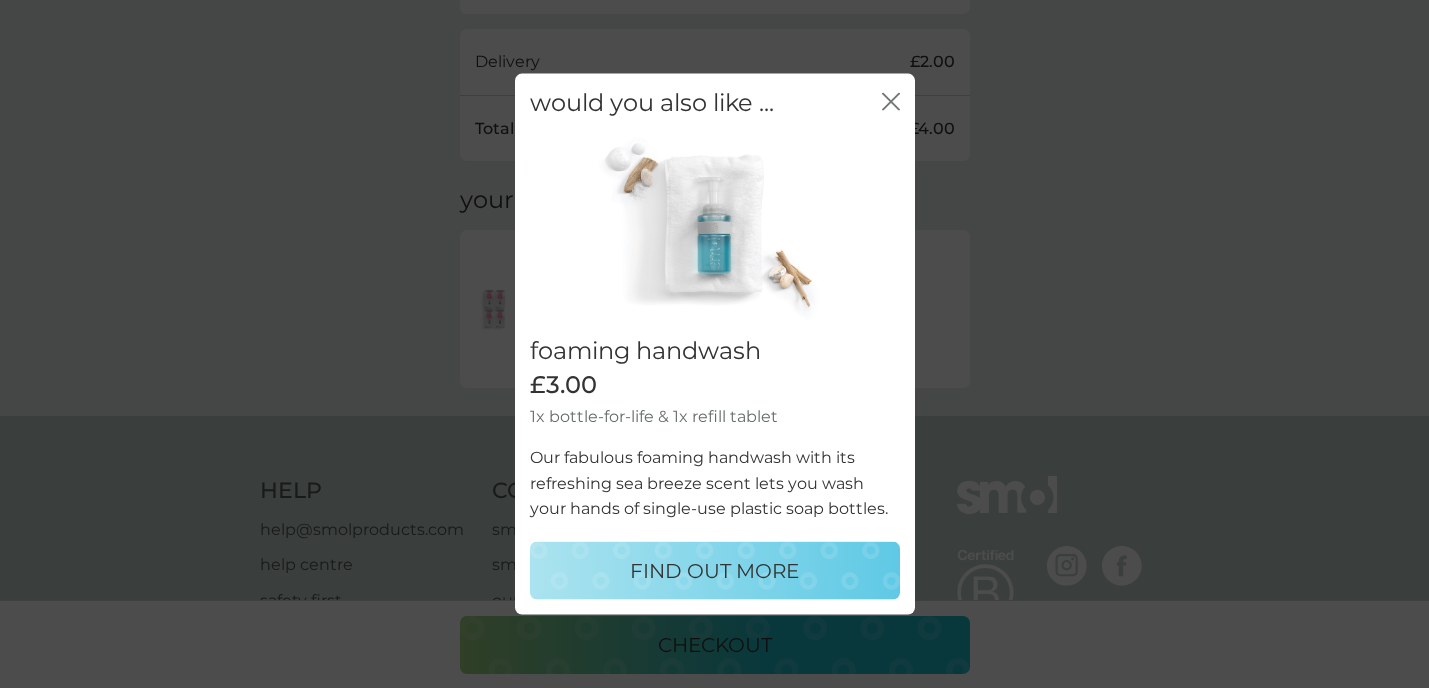 click 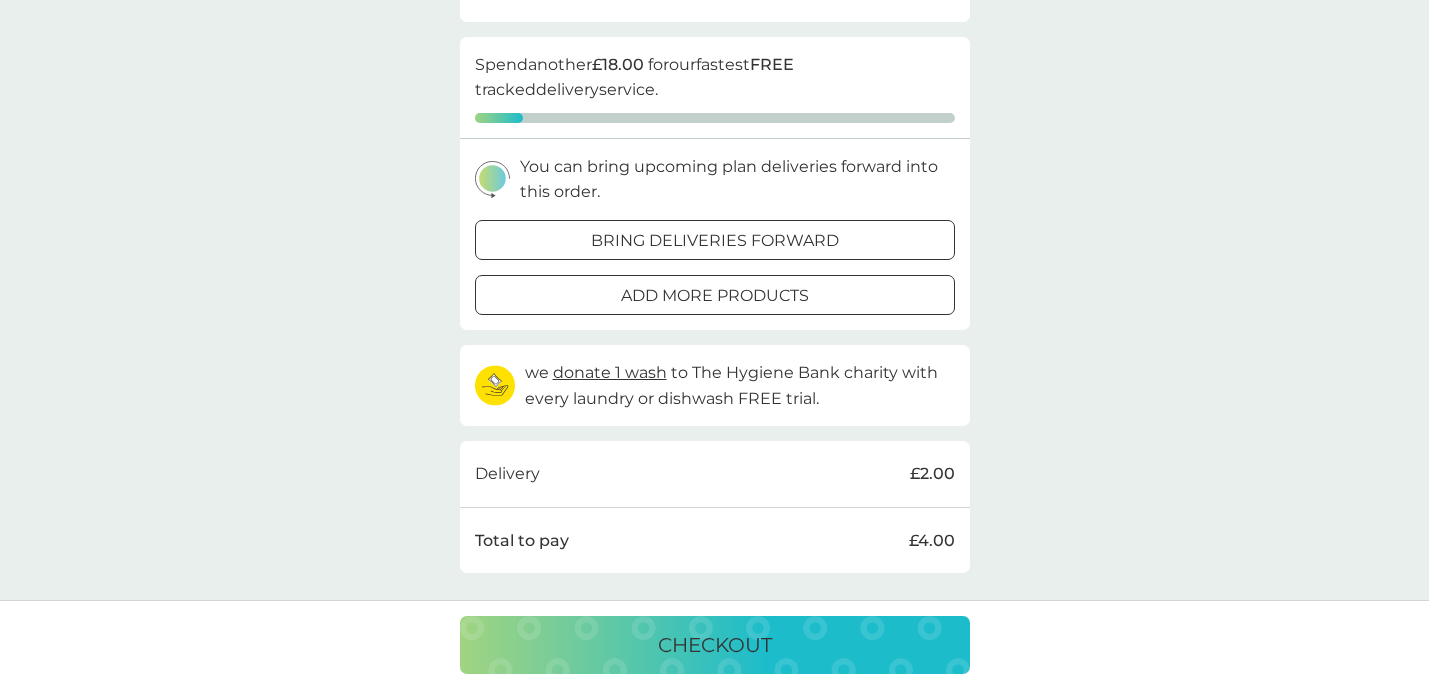 scroll, scrollTop: 0, scrollLeft: 0, axis: both 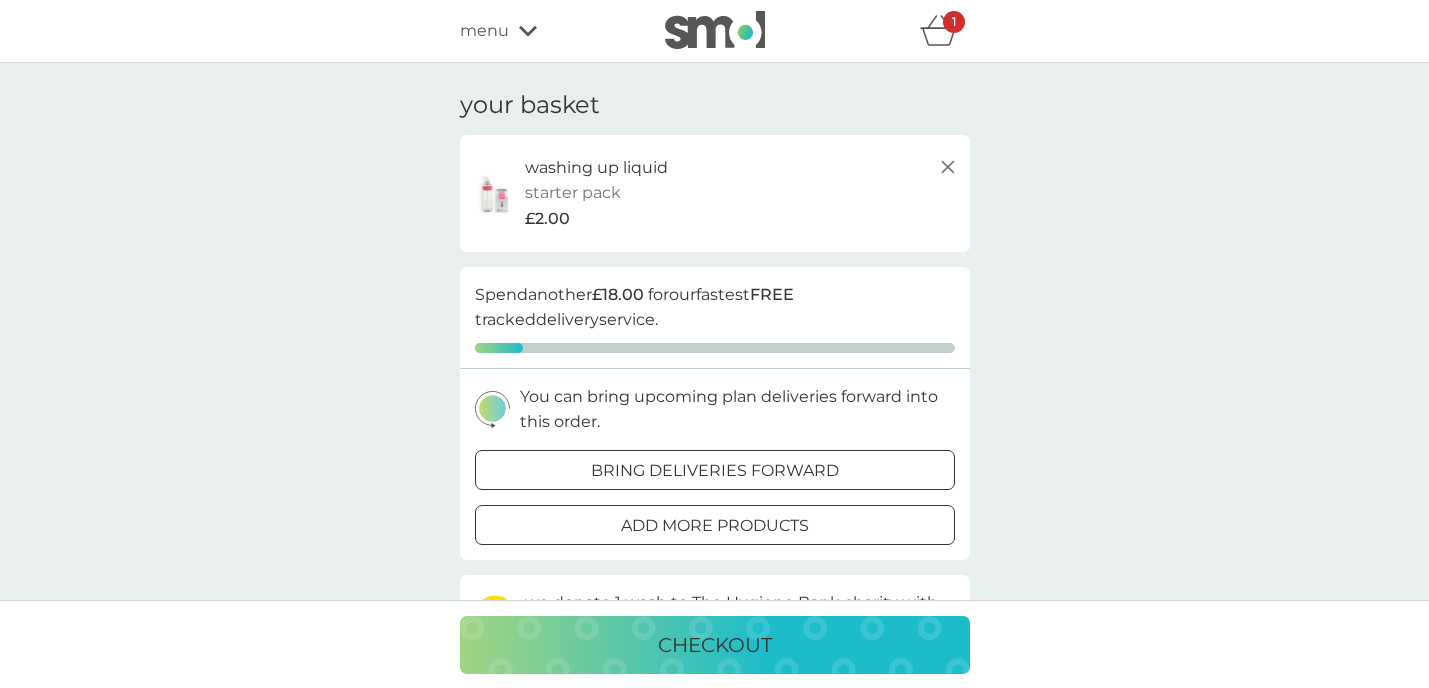 click on "checkout" at bounding box center [715, 645] 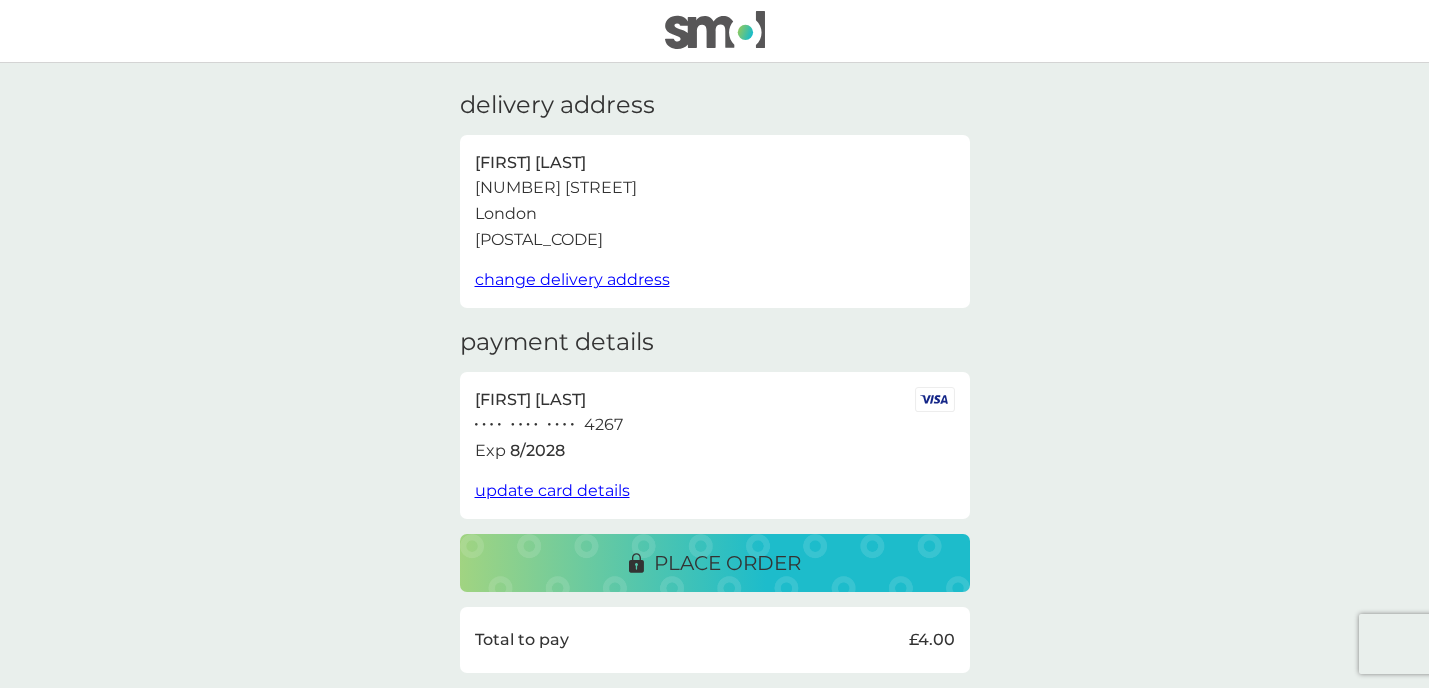 click on "place order" at bounding box center [727, 563] 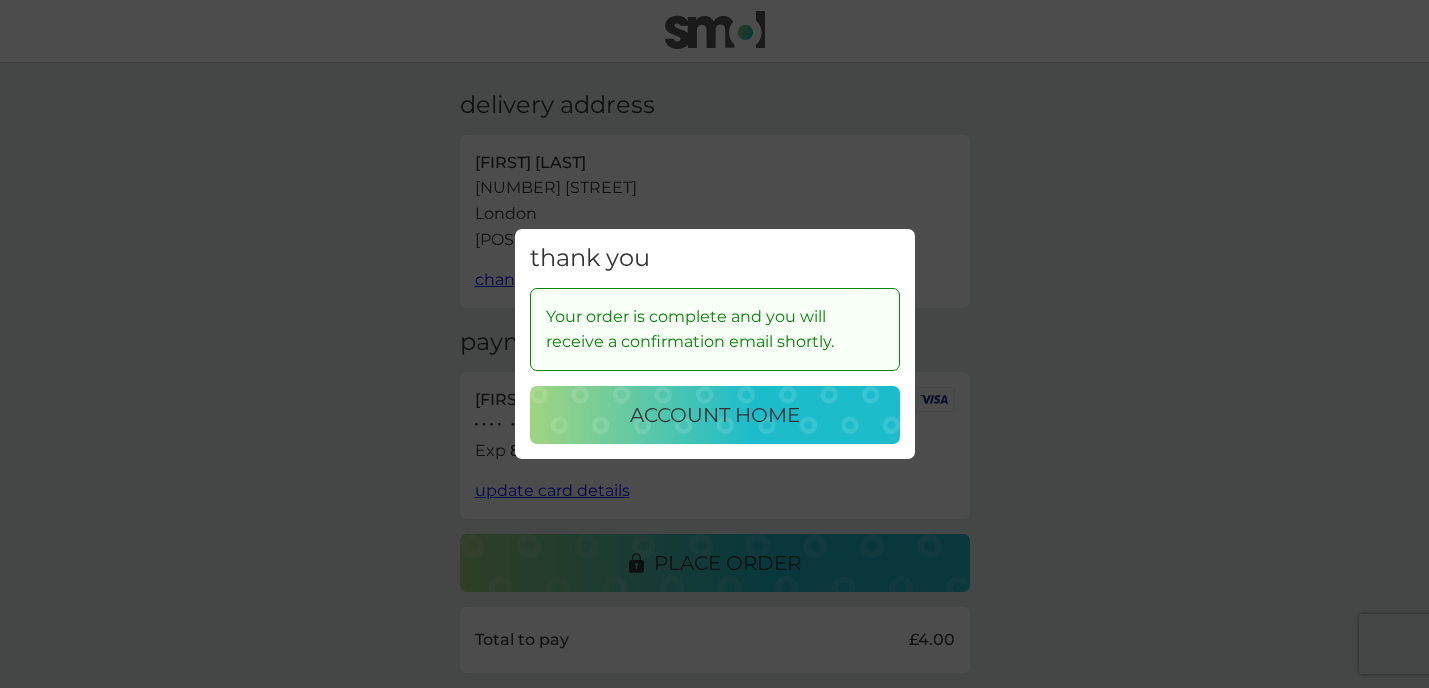 click on "account home" at bounding box center [715, 415] 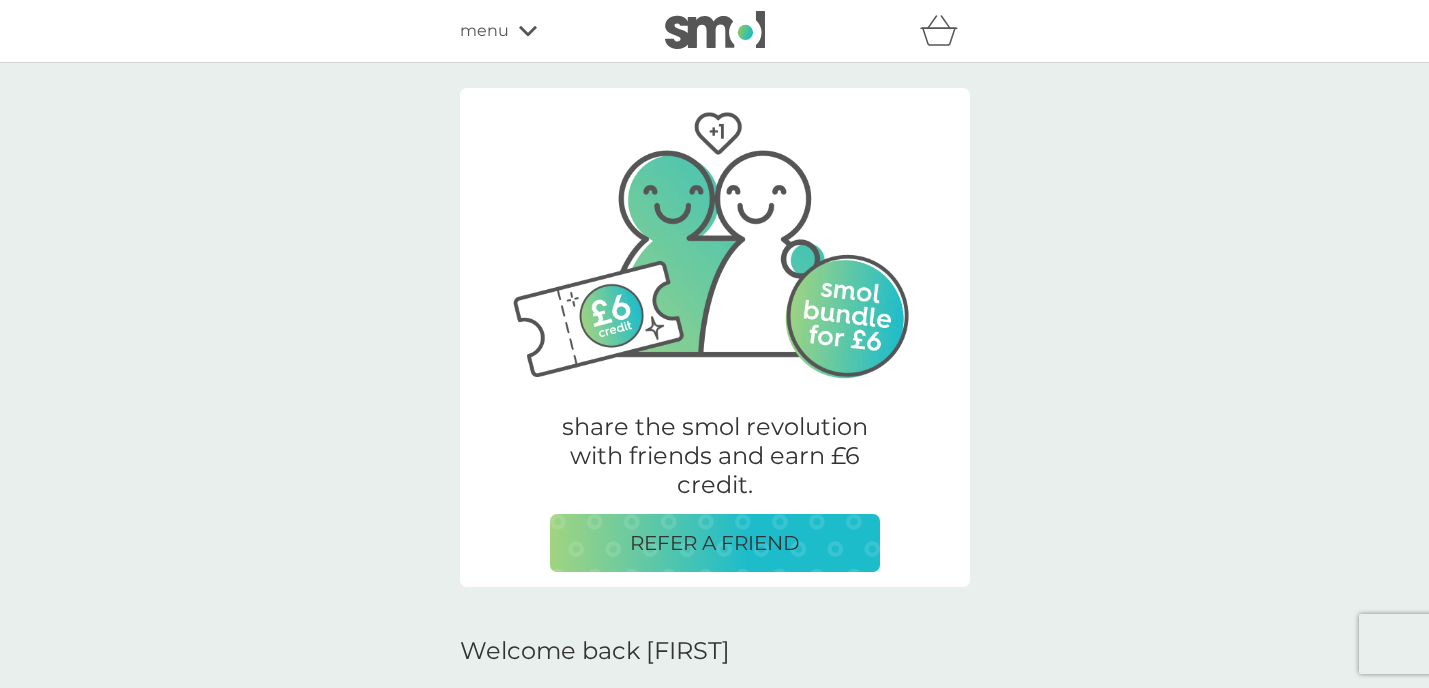 scroll, scrollTop: 0, scrollLeft: 0, axis: both 